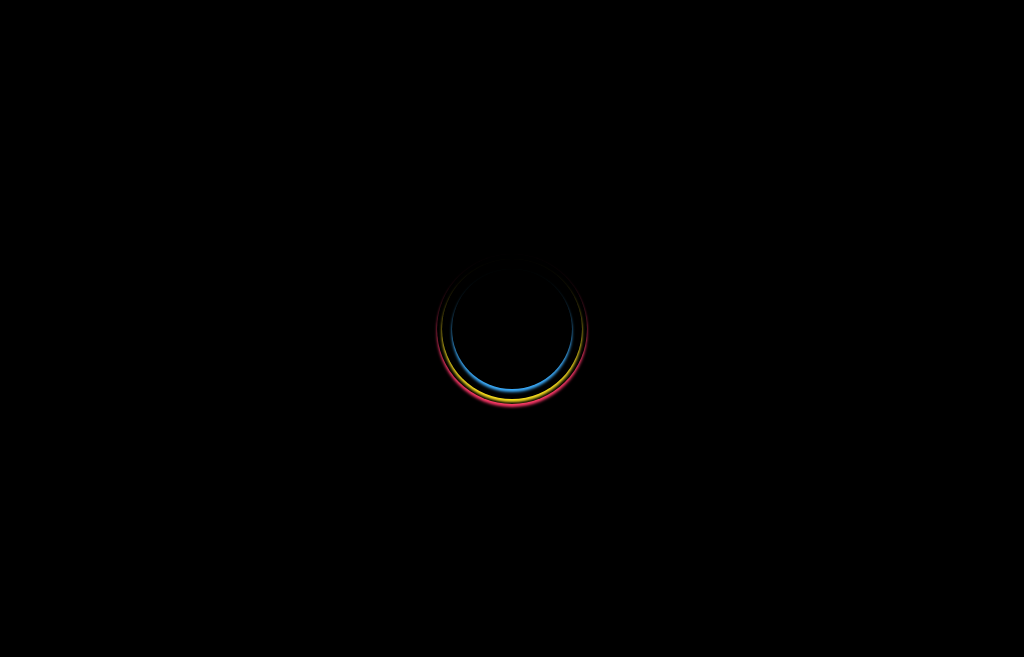 scroll, scrollTop: 0, scrollLeft: 0, axis: both 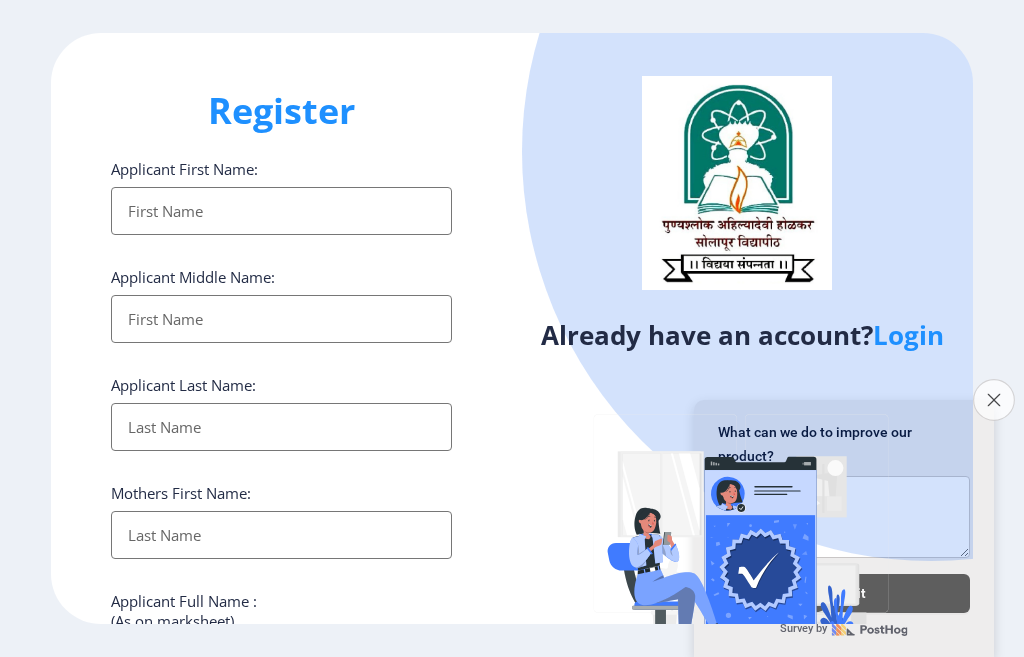 click on "Close survey" 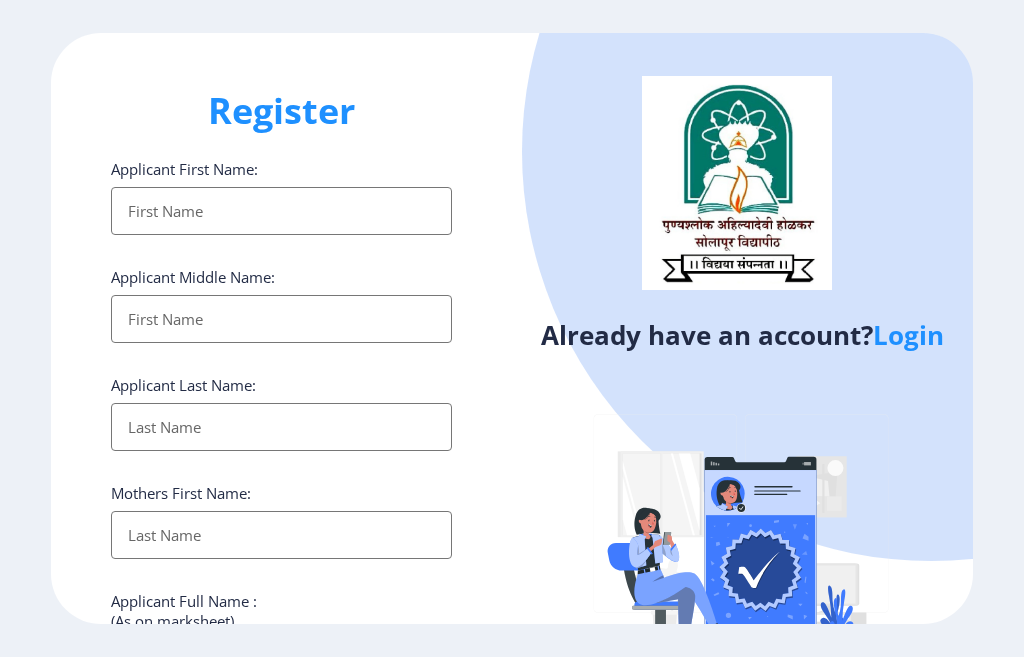 click on "Applicant First Name:" at bounding box center (281, 211) 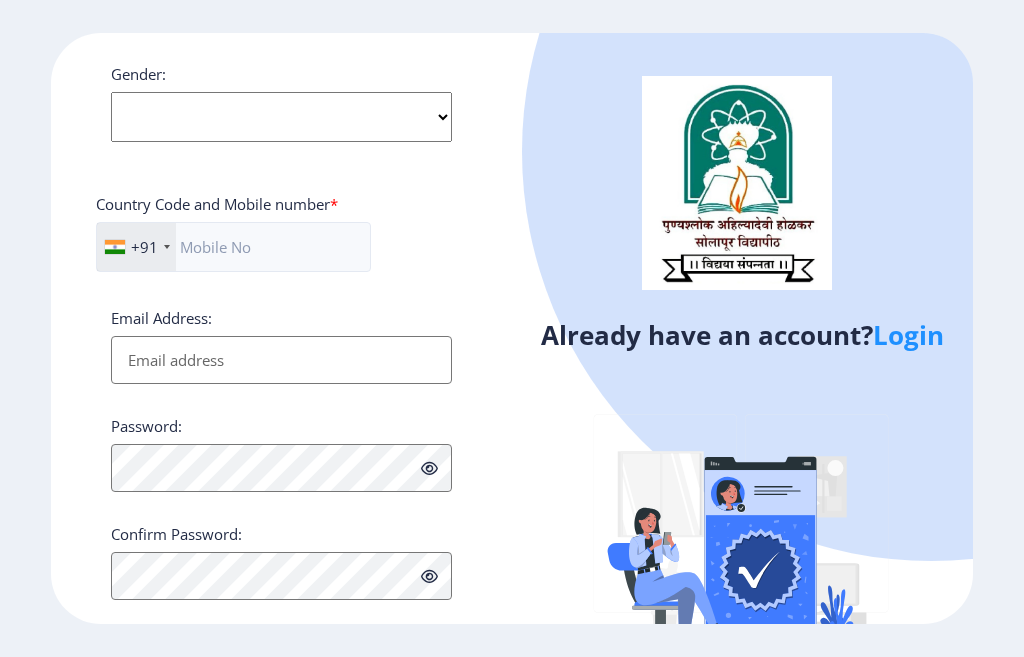 scroll, scrollTop: 801, scrollLeft: 0, axis: vertical 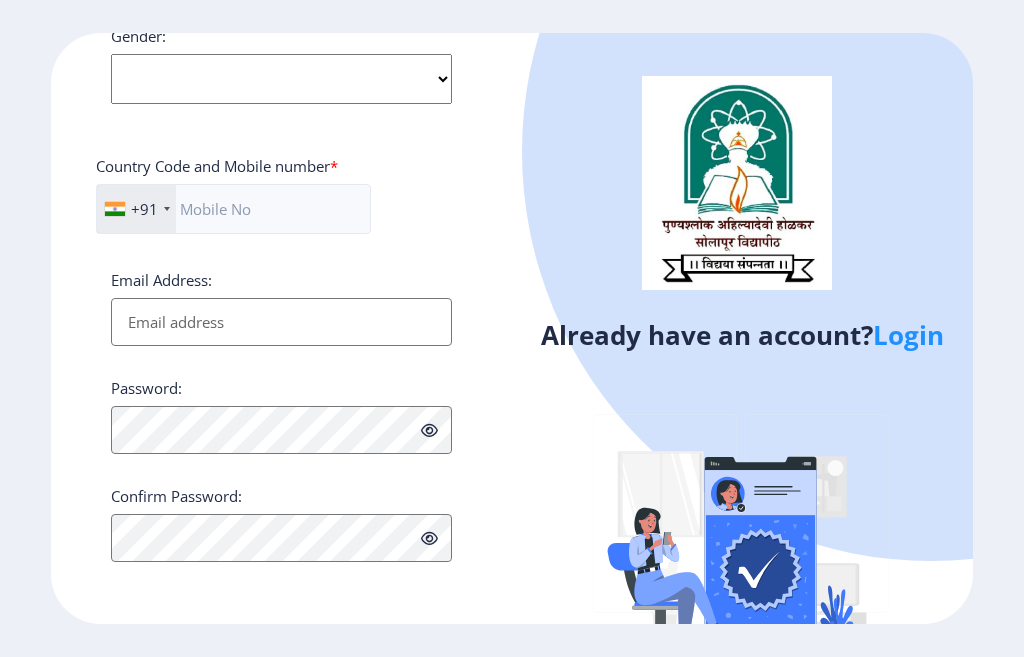 click on "Login" 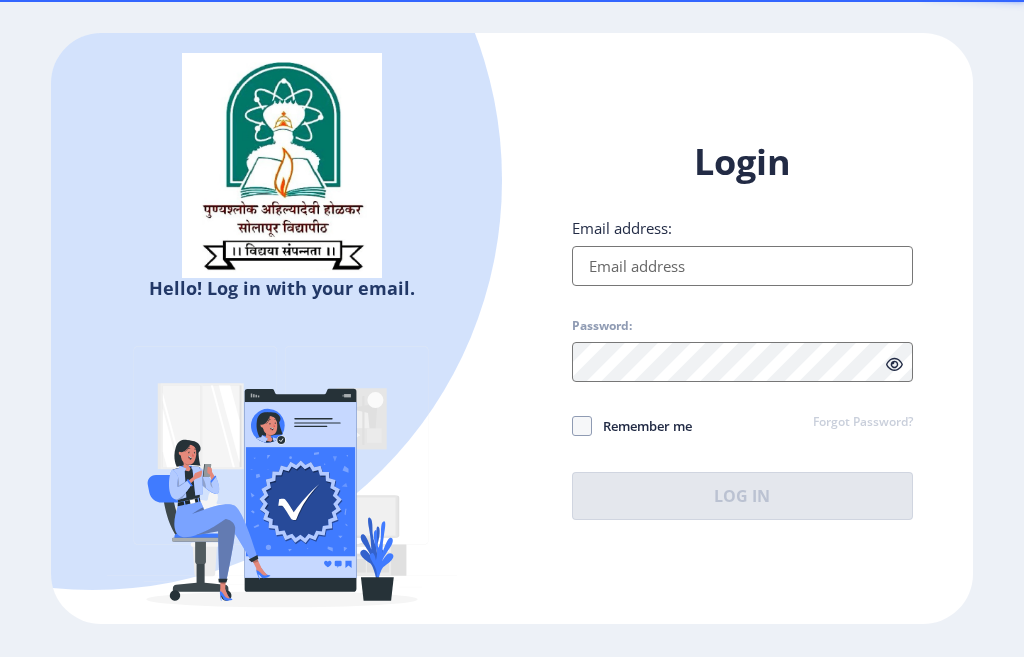 click on "Email address:" at bounding box center [742, 266] 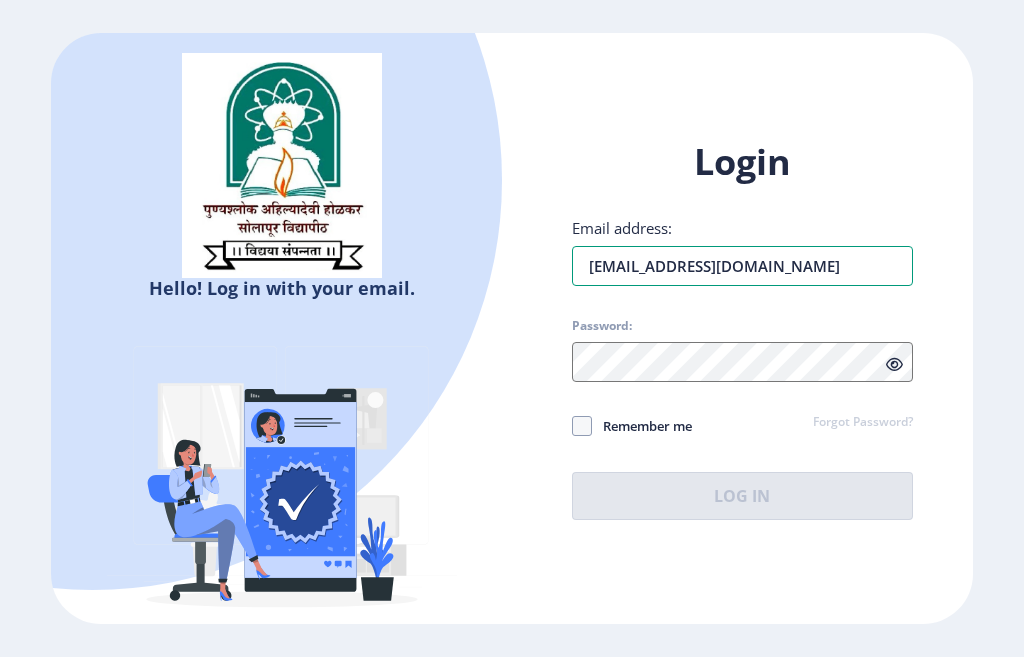 type on "[EMAIL_ADDRESS][DOMAIN_NAME]" 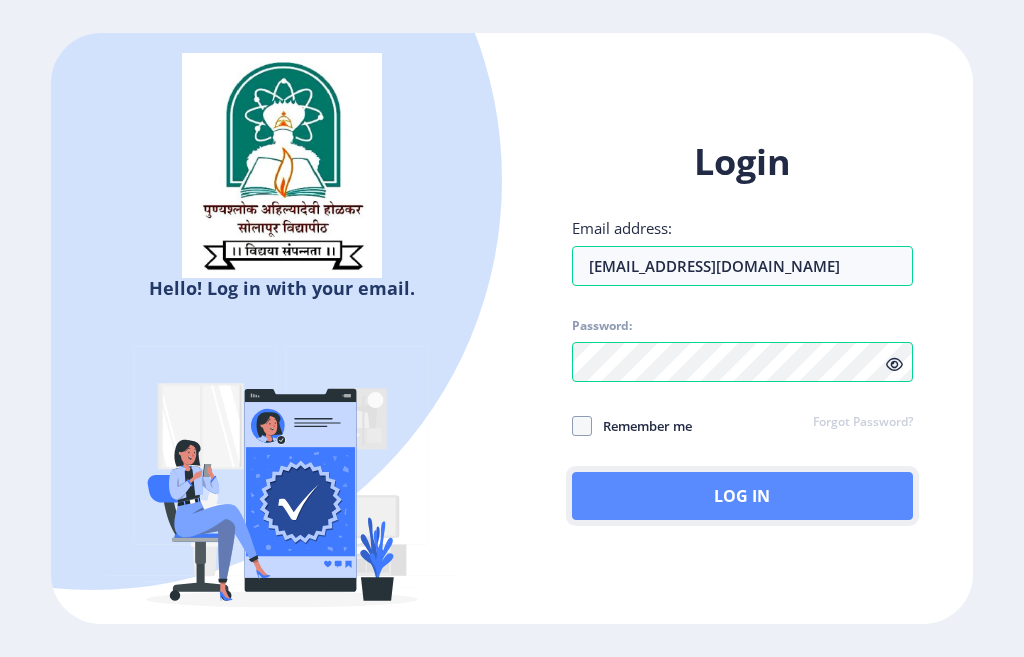 click on "Log In" 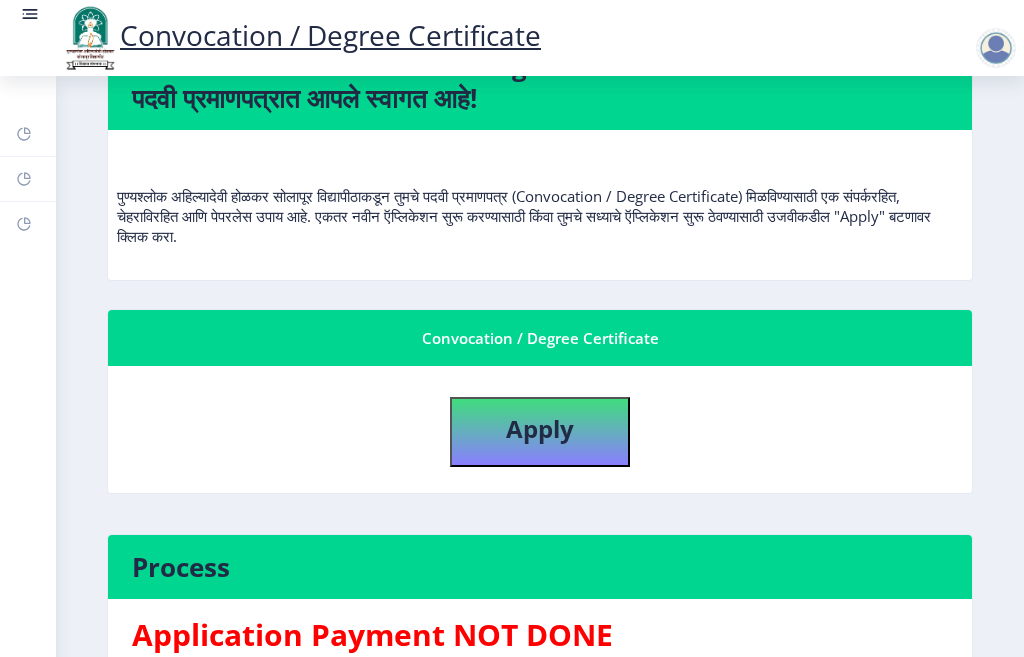 scroll, scrollTop: 200, scrollLeft: 0, axis: vertical 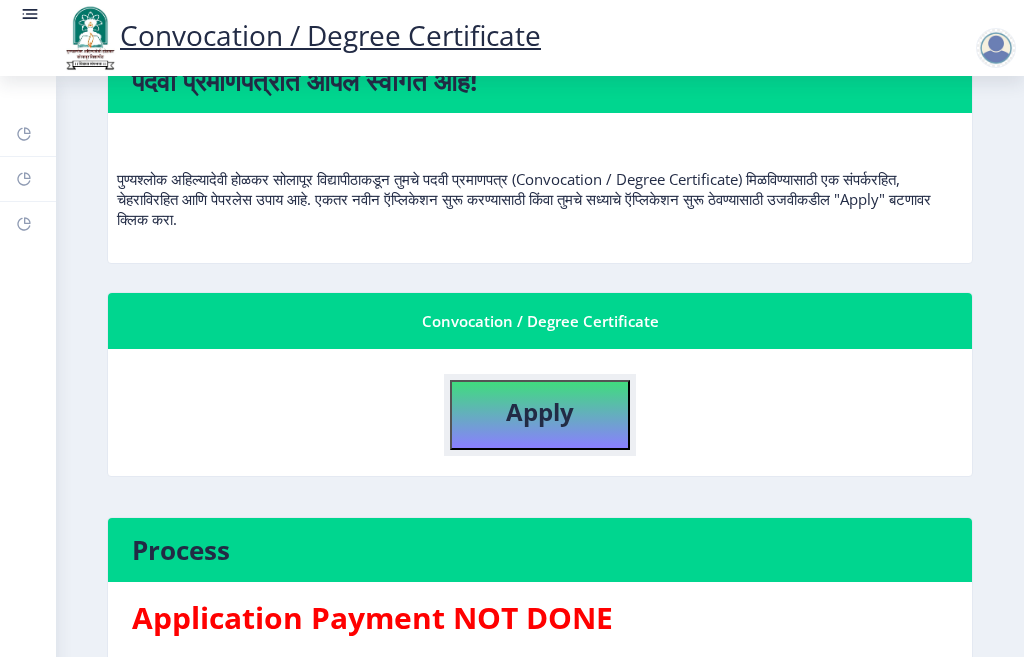 click on "Apply" 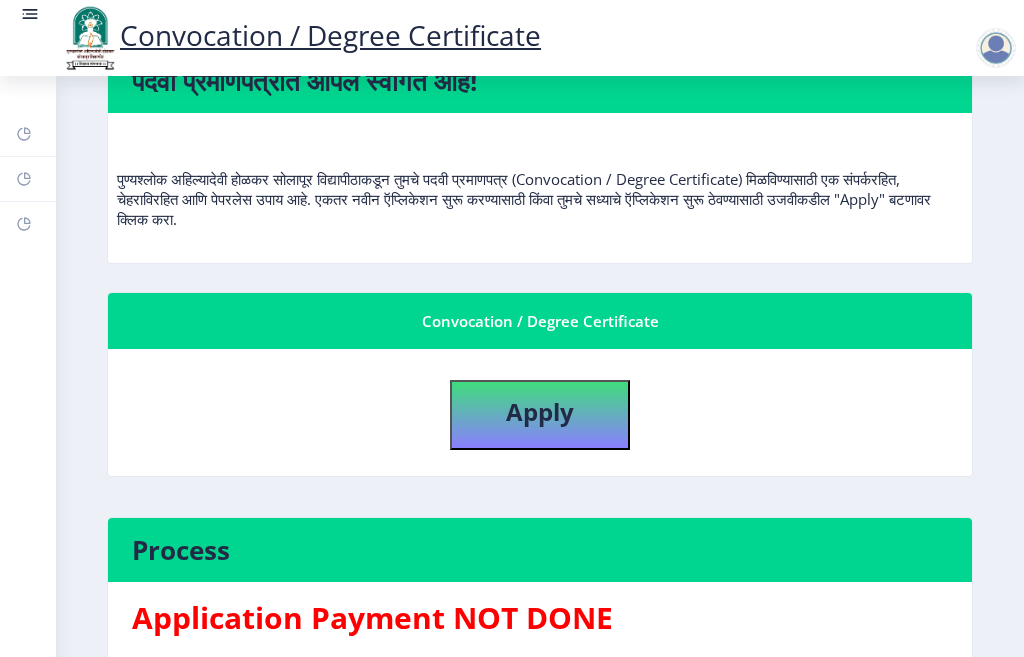 select 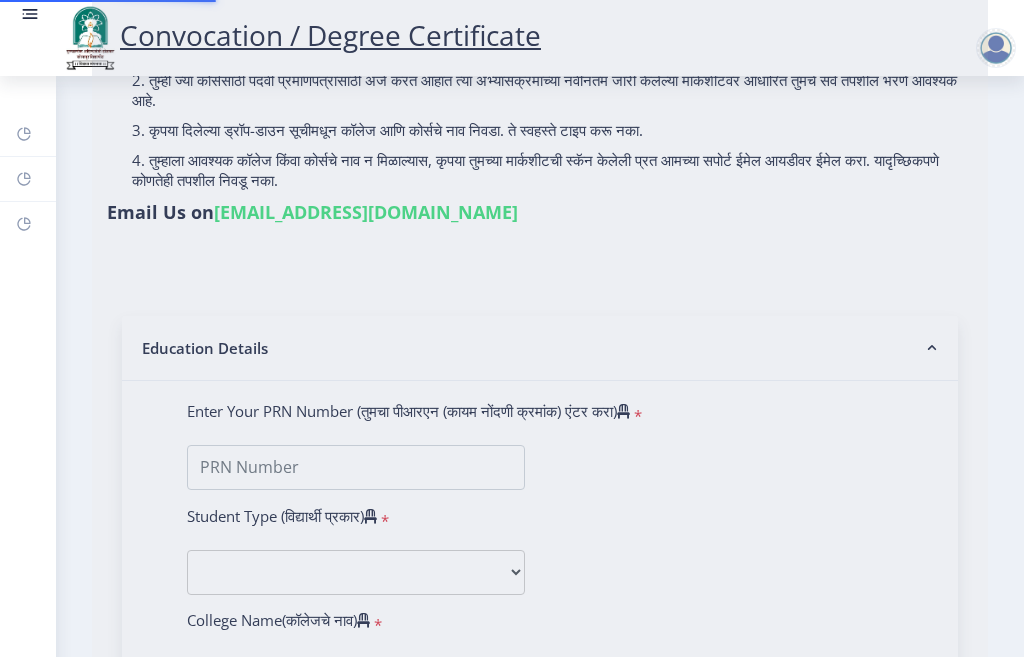 scroll, scrollTop: 0, scrollLeft: 0, axis: both 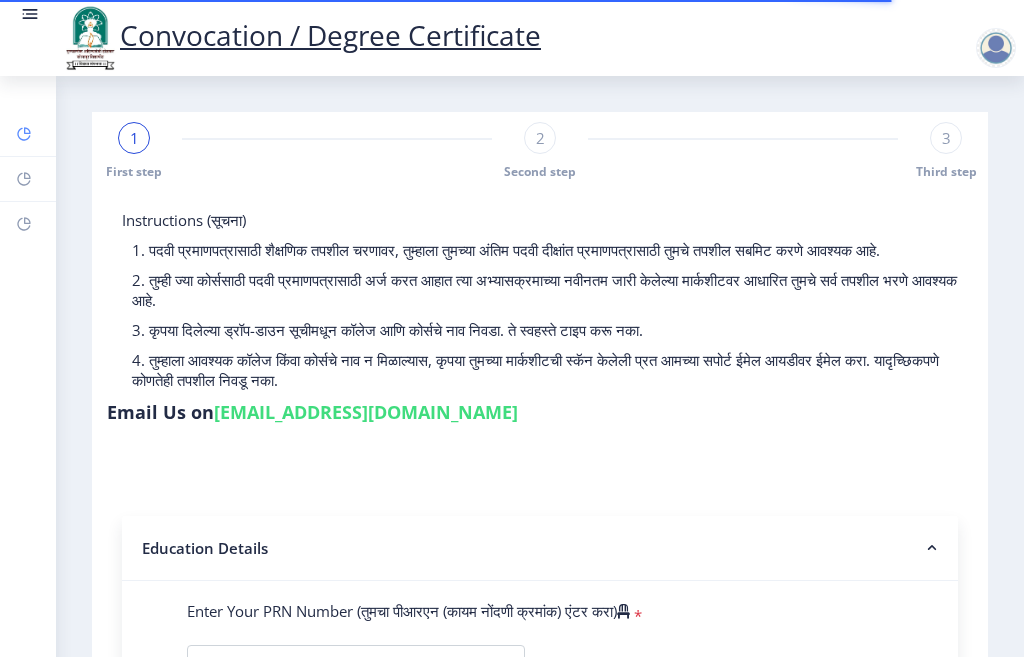 click 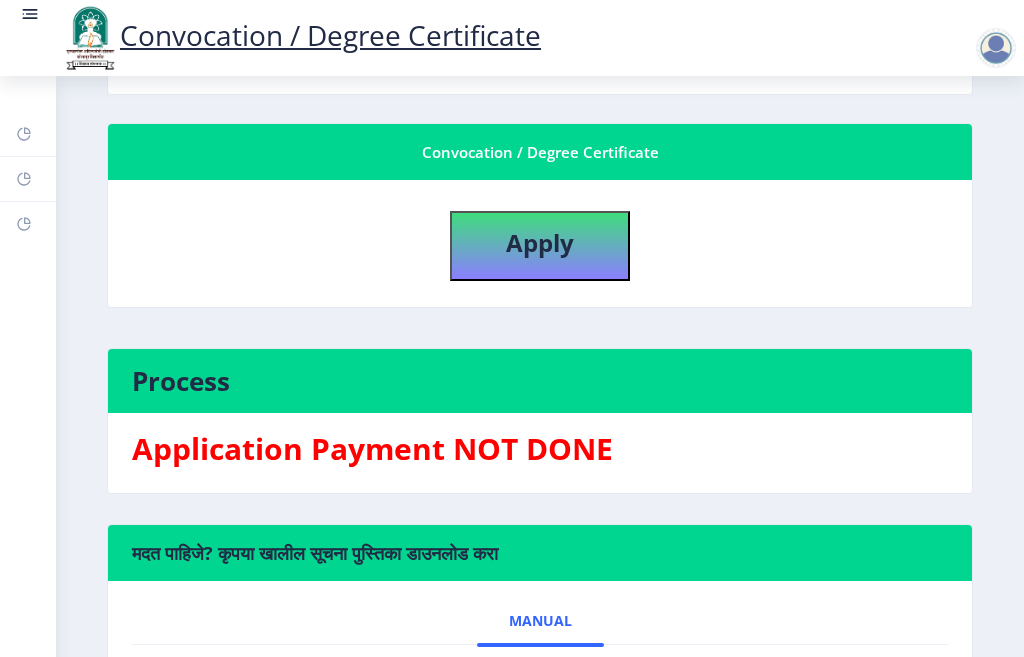 scroll, scrollTop: 269, scrollLeft: 0, axis: vertical 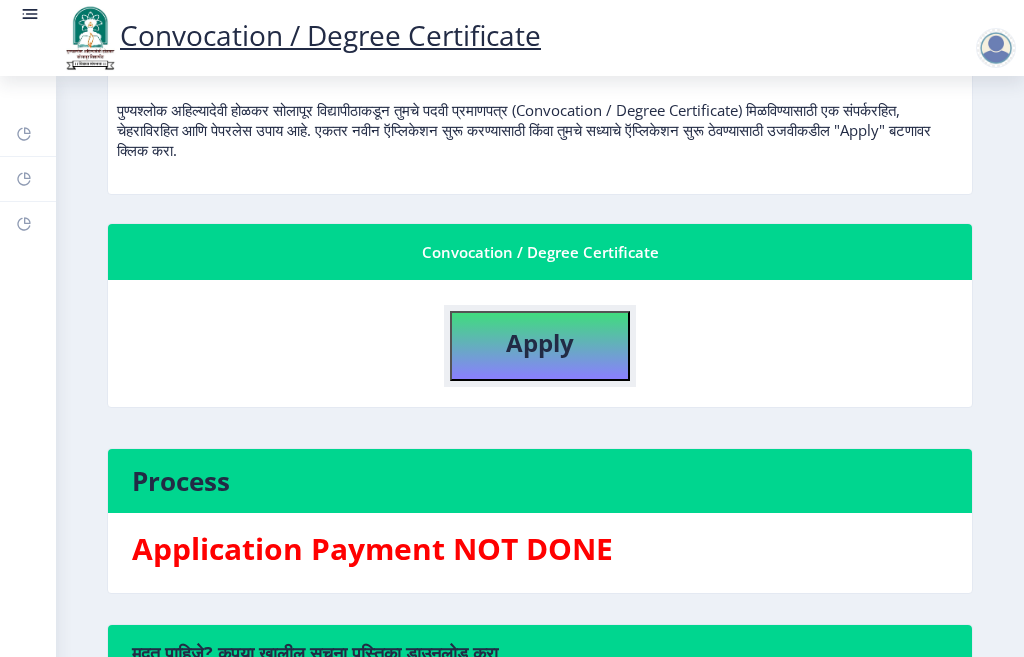 click on "Apply" 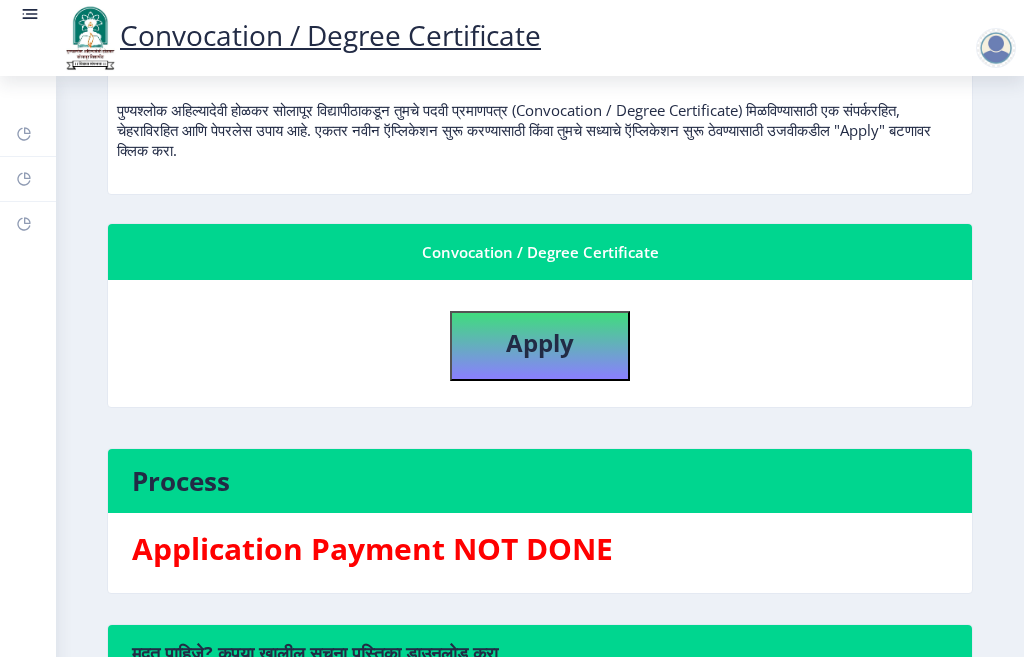 select 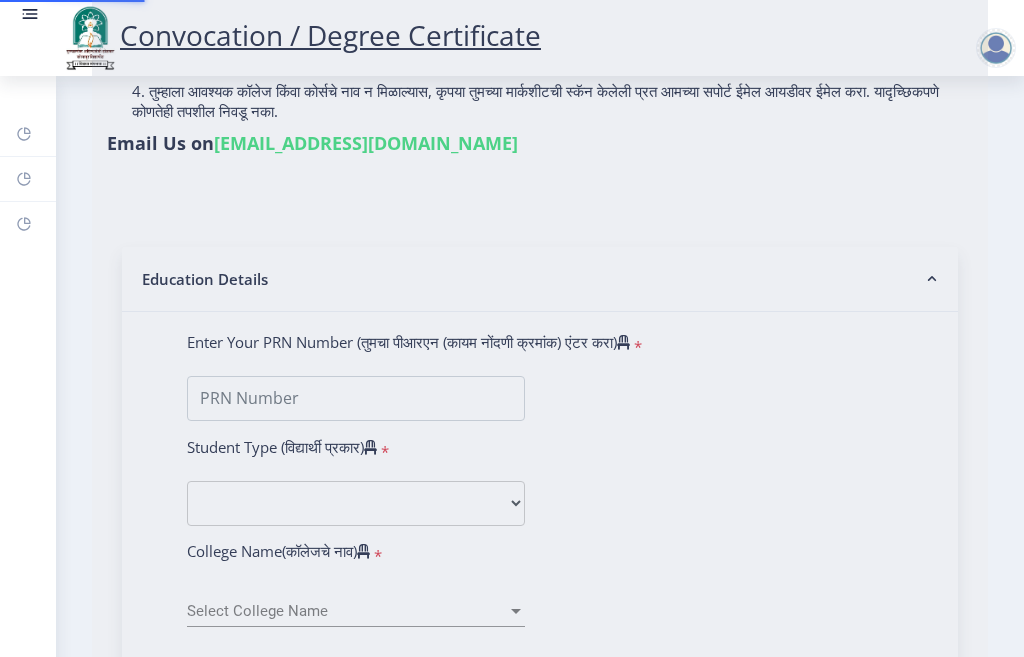type on "[PERSON_NAME]" 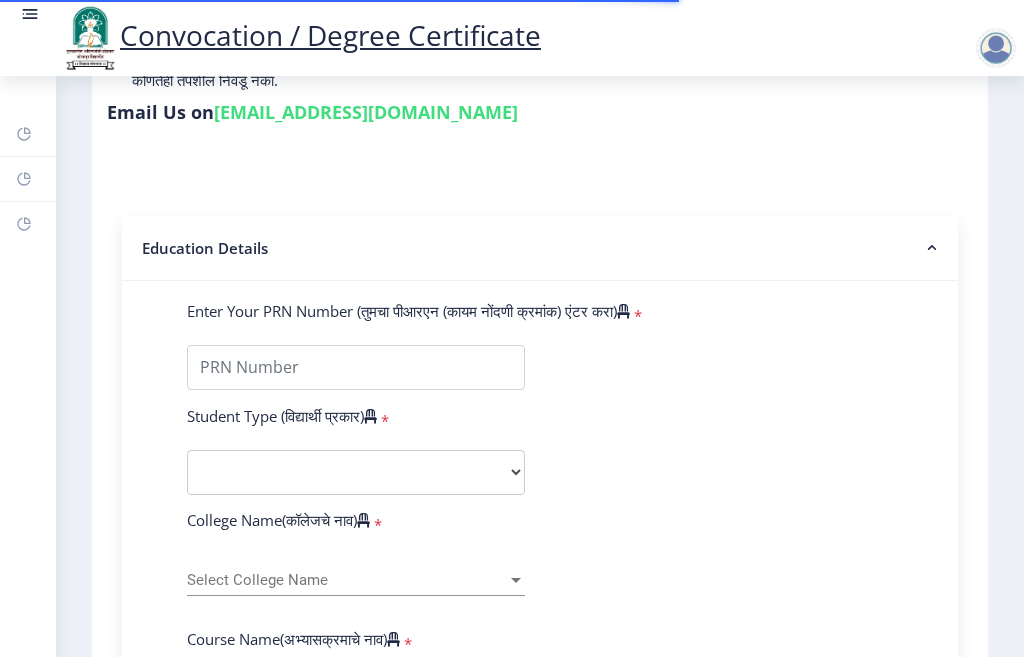 scroll, scrollTop: 400, scrollLeft: 0, axis: vertical 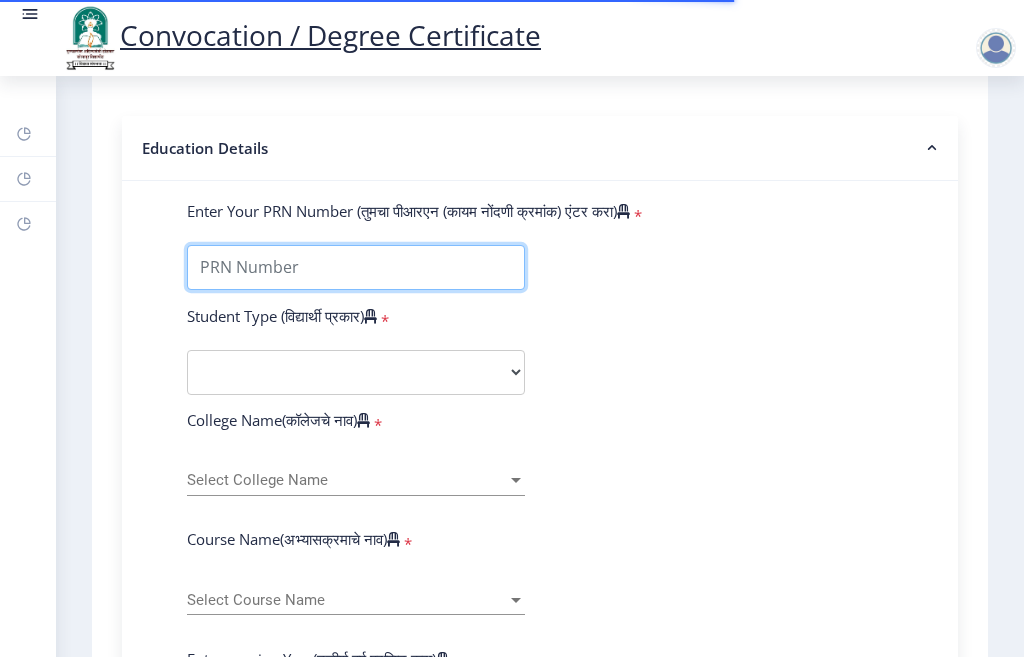click on "Enter Your PRN Number (तुमचा पीआरएन (कायम नोंदणी क्रमांक) एंटर करा)" at bounding box center [356, 267] 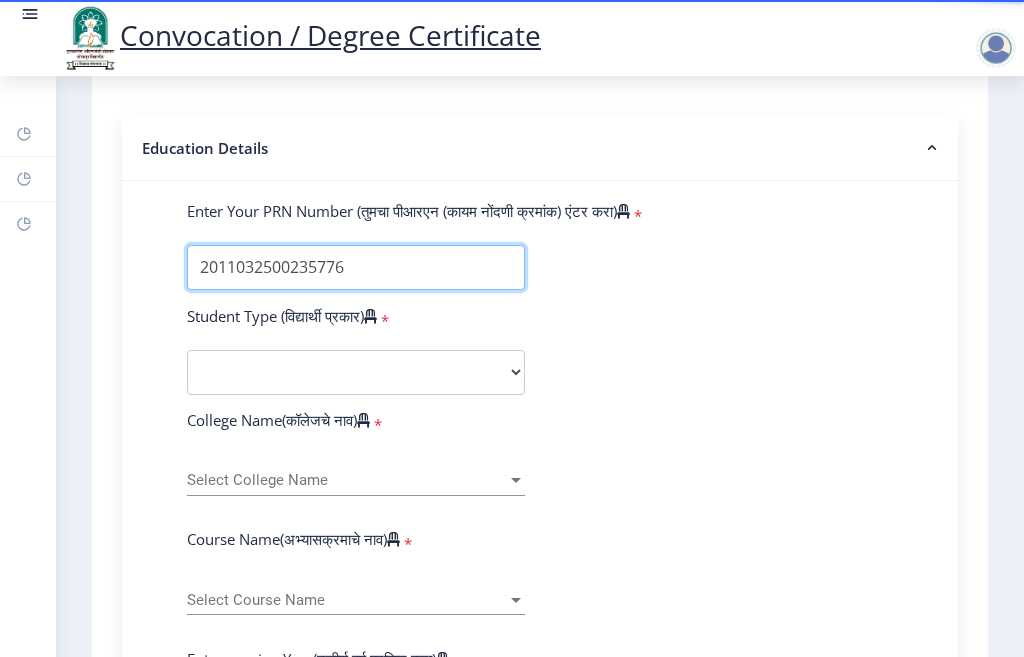 type on "2011032500235776" 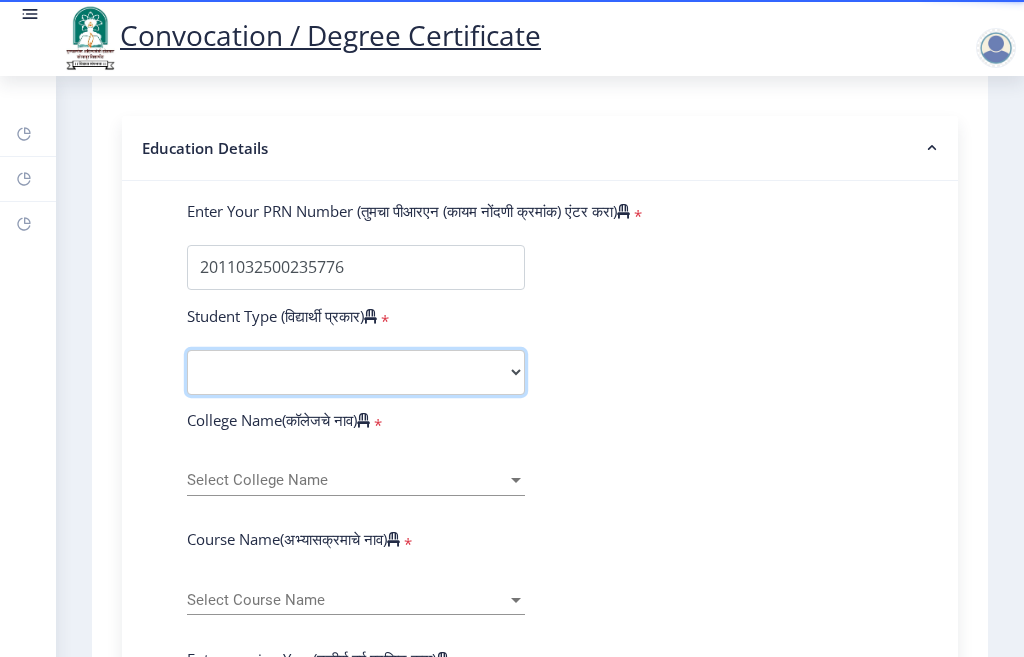 click on "Select Student Type Regular External" at bounding box center [356, 372] 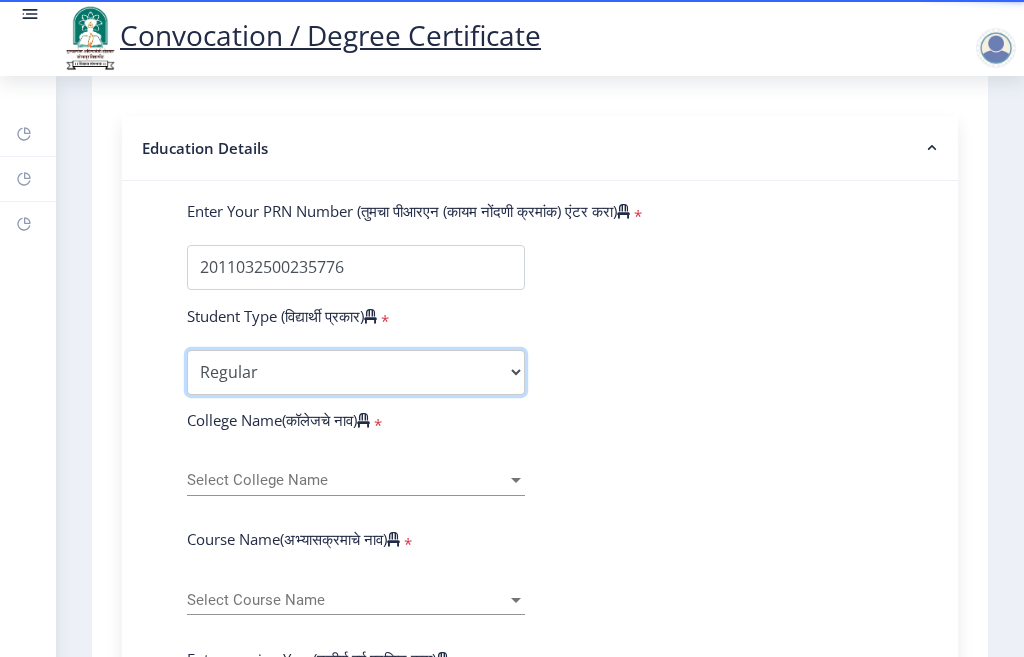 click on "Select Student Type Regular External" at bounding box center (356, 372) 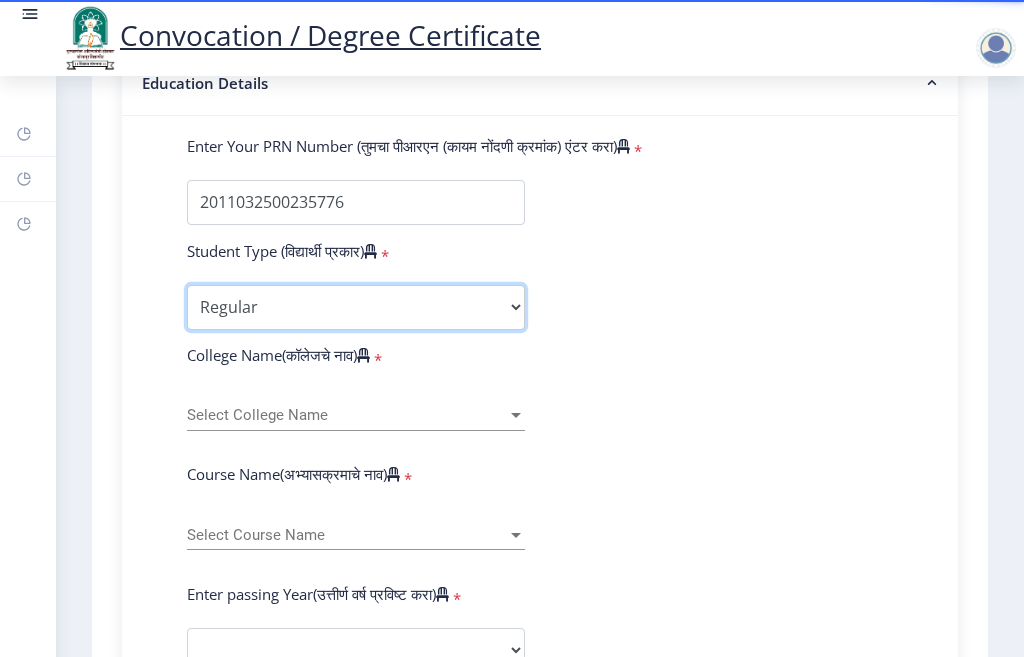scroll, scrollTop: 500, scrollLeft: 0, axis: vertical 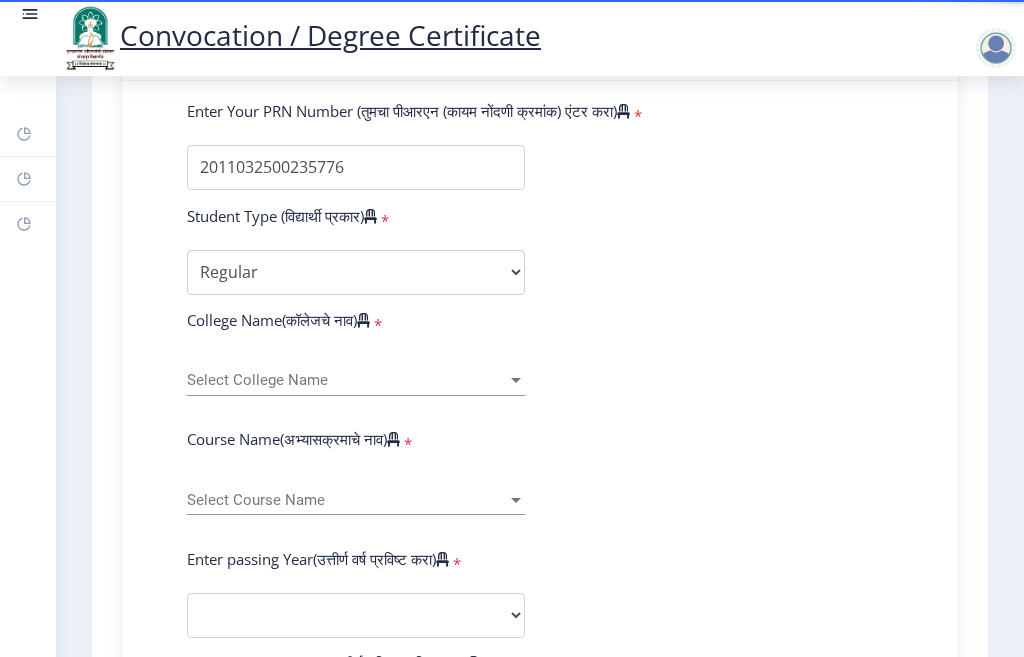 click on "Select College Name Select College Name" 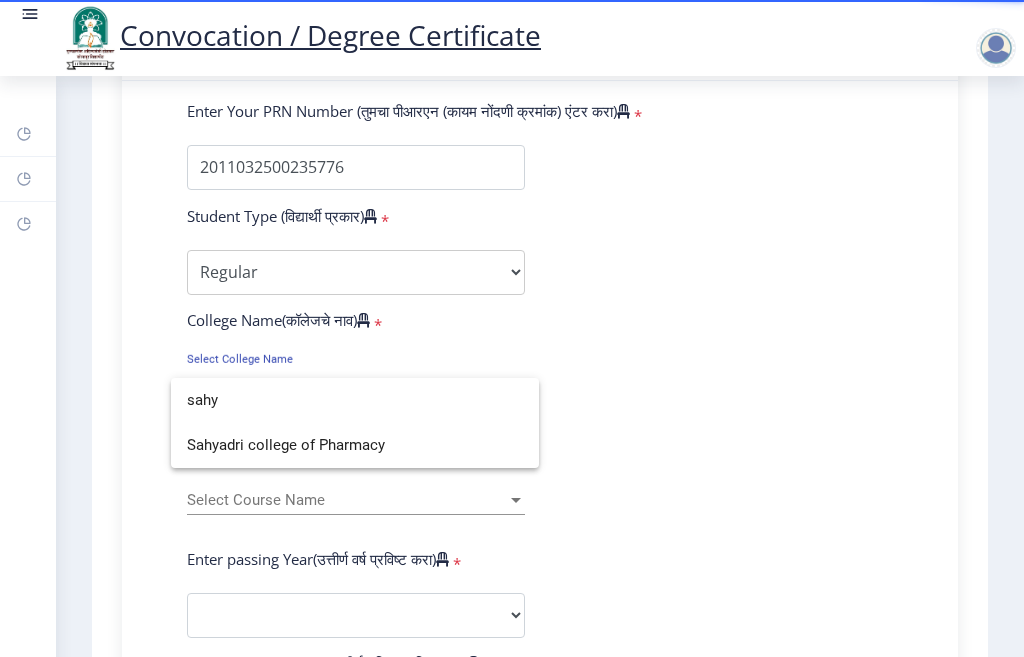 scroll, scrollTop: 0, scrollLeft: 0, axis: both 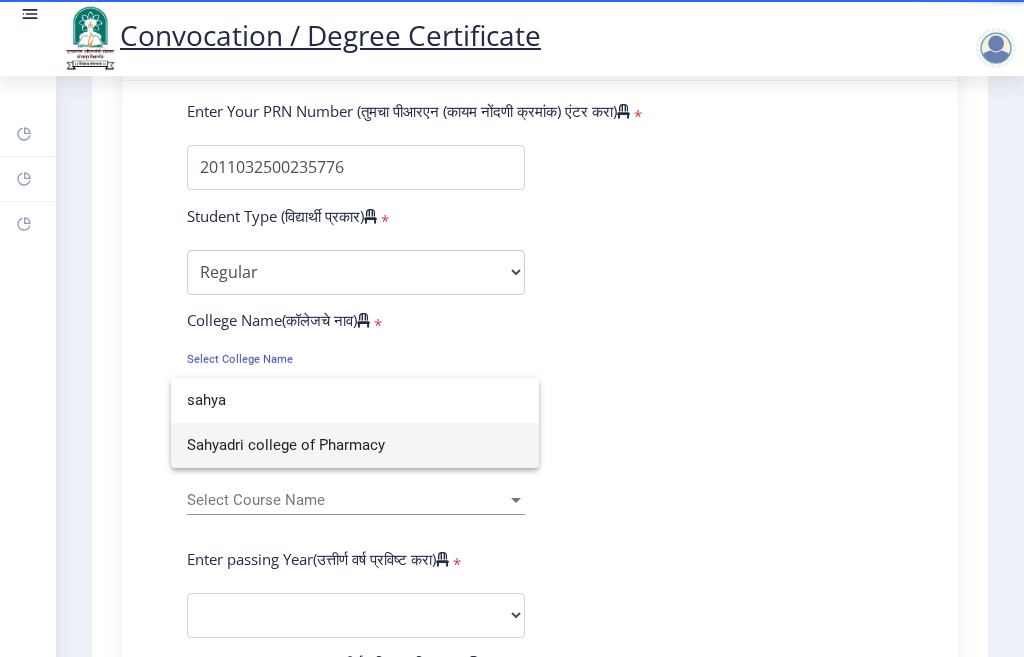 type on "sahya" 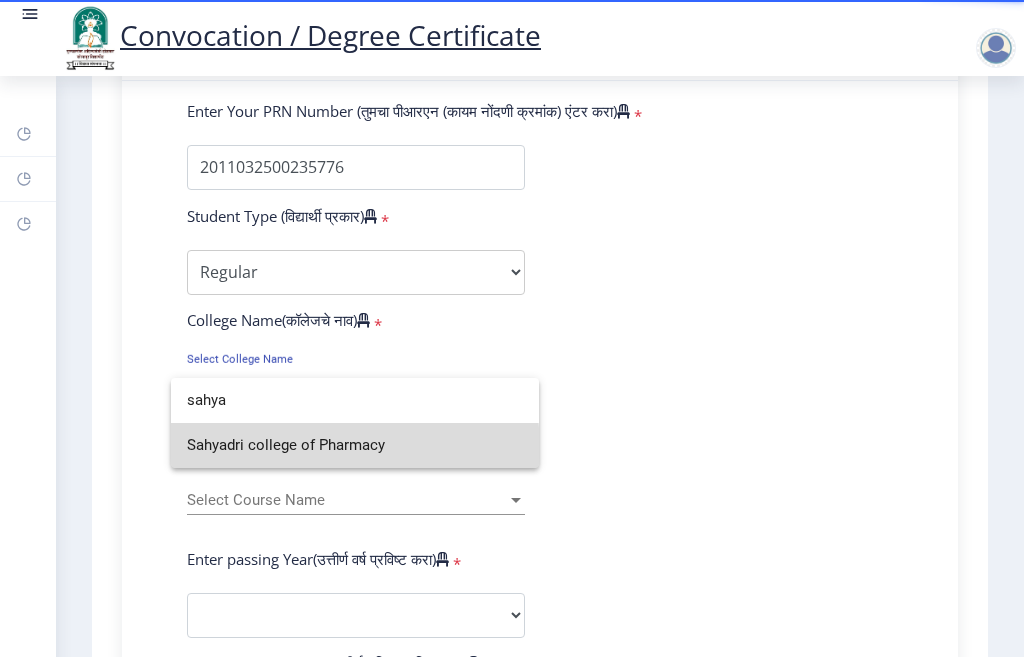 click on "Sahyadri college of Pharmacy" at bounding box center (355, 445) 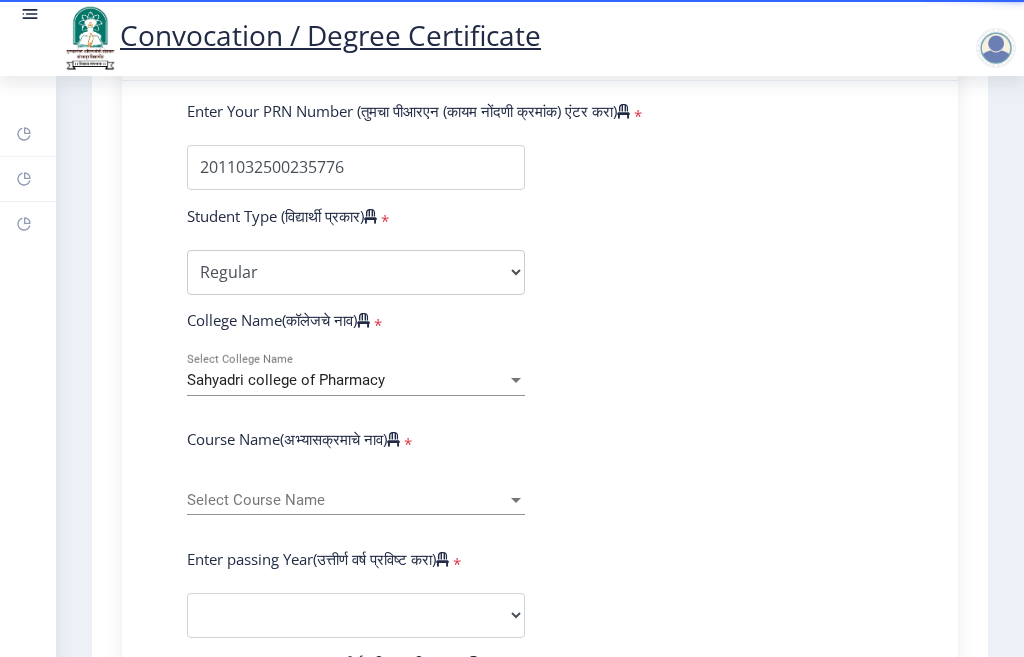click on "Select Course Name Select Course Name" 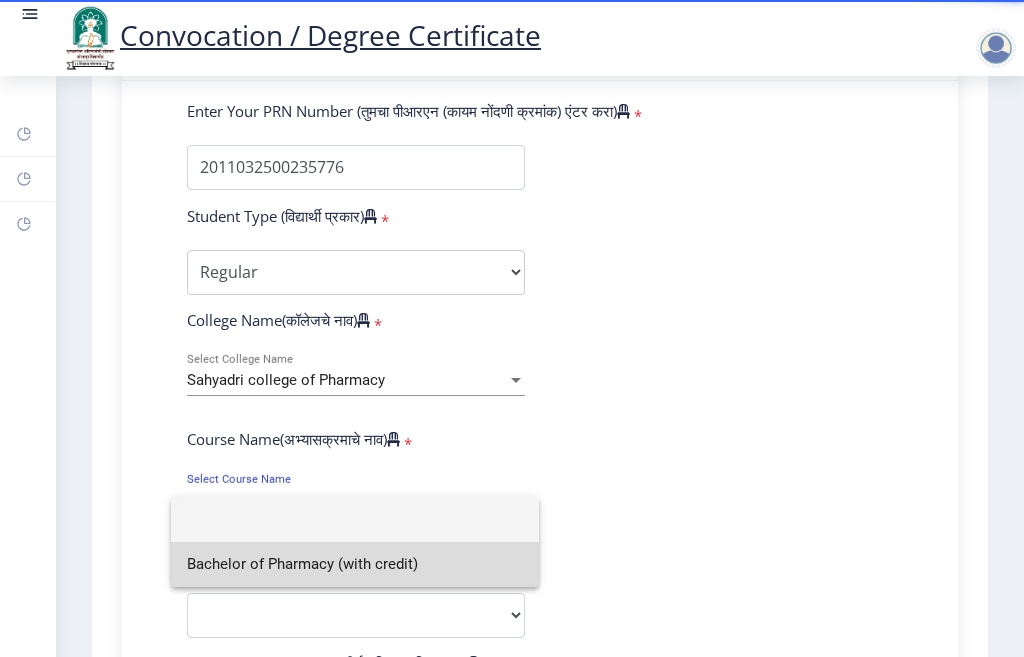 click on "Bachelor of Pharmacy (with credit)" at bounding box center [355, 564] 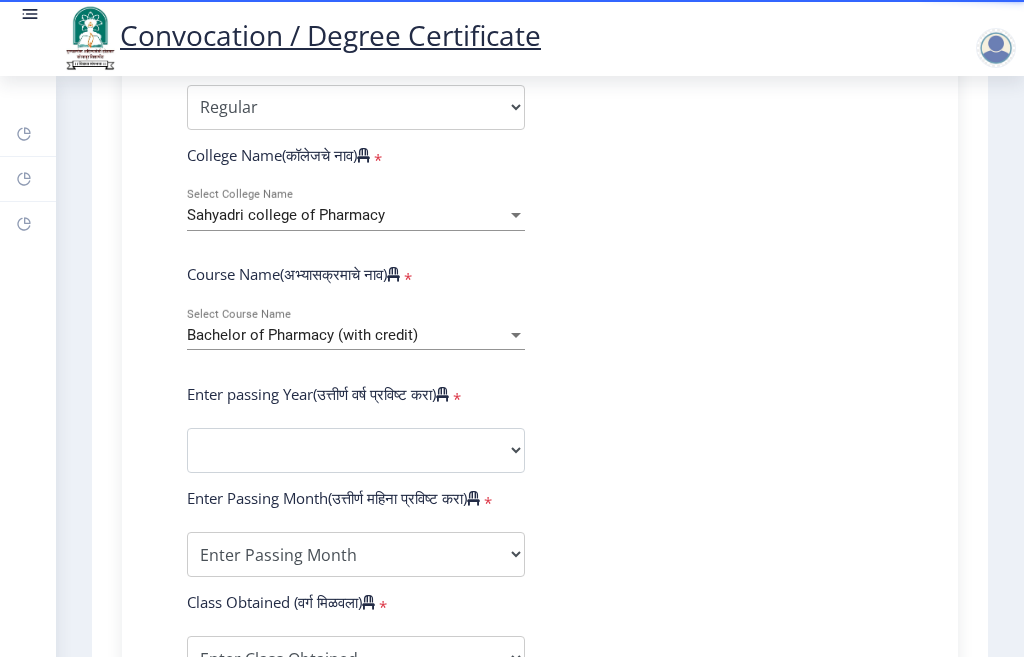 scroll, scrollTop: 700, scrollLeft: 0, axis: vertical 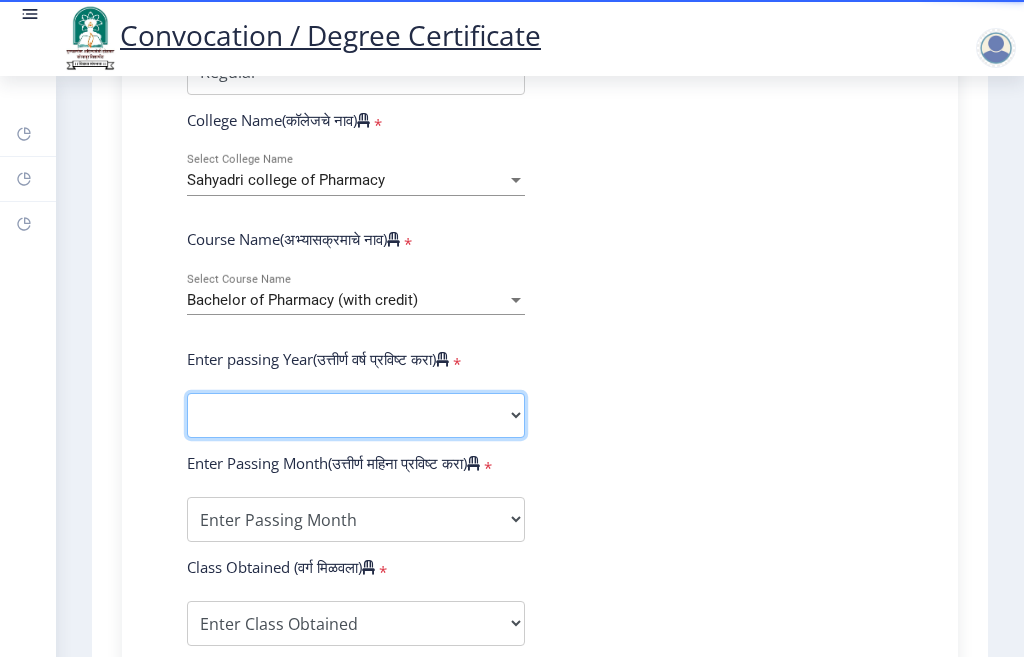 click on "2025   2024   2023   2022   2021   2020   2019   2018   2017   2016   2015   2014   2013   2012   2011   2010   2009   2008   2007   2006   2005   2004   2003   2002   2001   2000   1999   1998   1997   1996   1995   1994   1993   1992   1991   1990   1989   1988   1987   1986   1985   1984   1983   1982   1981   1980   1979   1978   1977   1976" 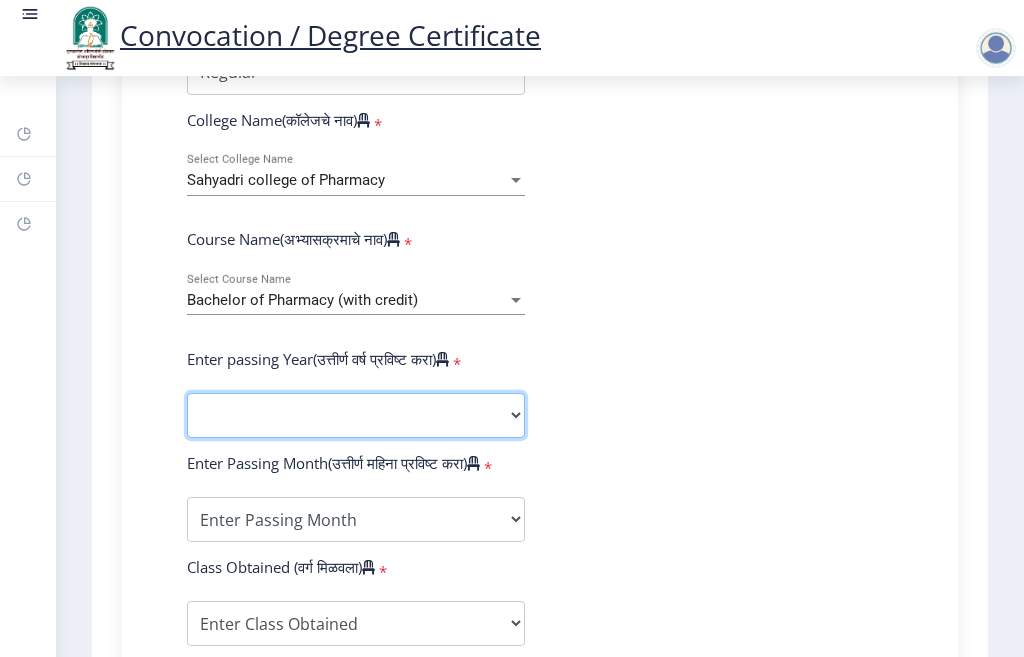 select on "2016" 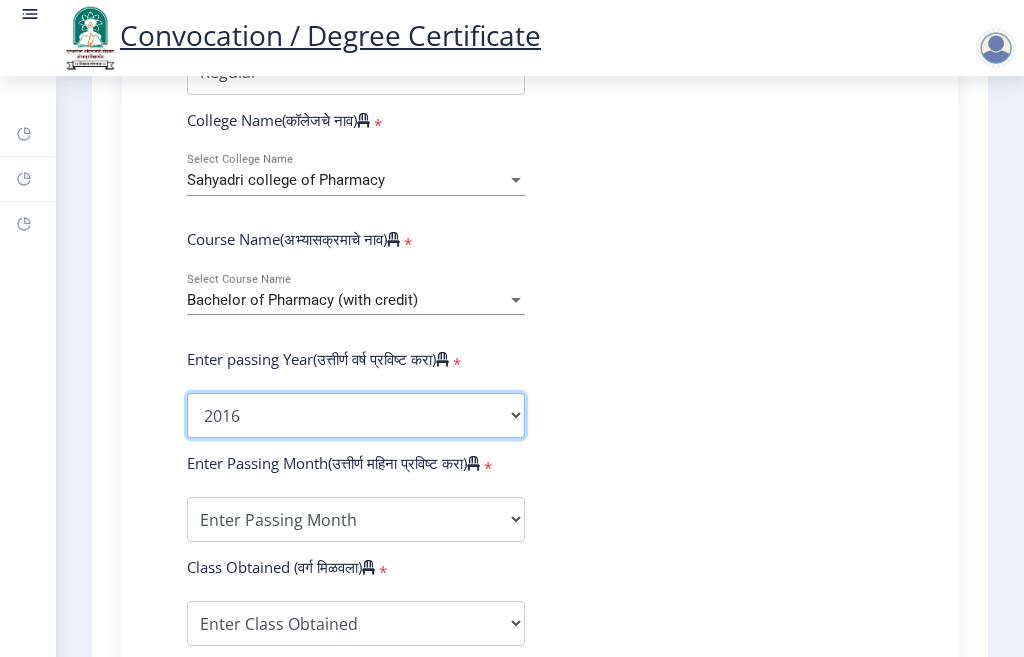 click on "2025   2024   2023   2022   2021   2020   2019   2018   2017   2016   2015   2014   2013   2012   2011   2010   2009   2008   2007   2006   2005   2004   2003   2002   2001   2000   1999   1998   1997   1996   1995   1994   1993   1992   1991   1990   1989   1988   1987   1986   1985   1984   1983   1982   1981   1980   1979   1978   1977   1976" 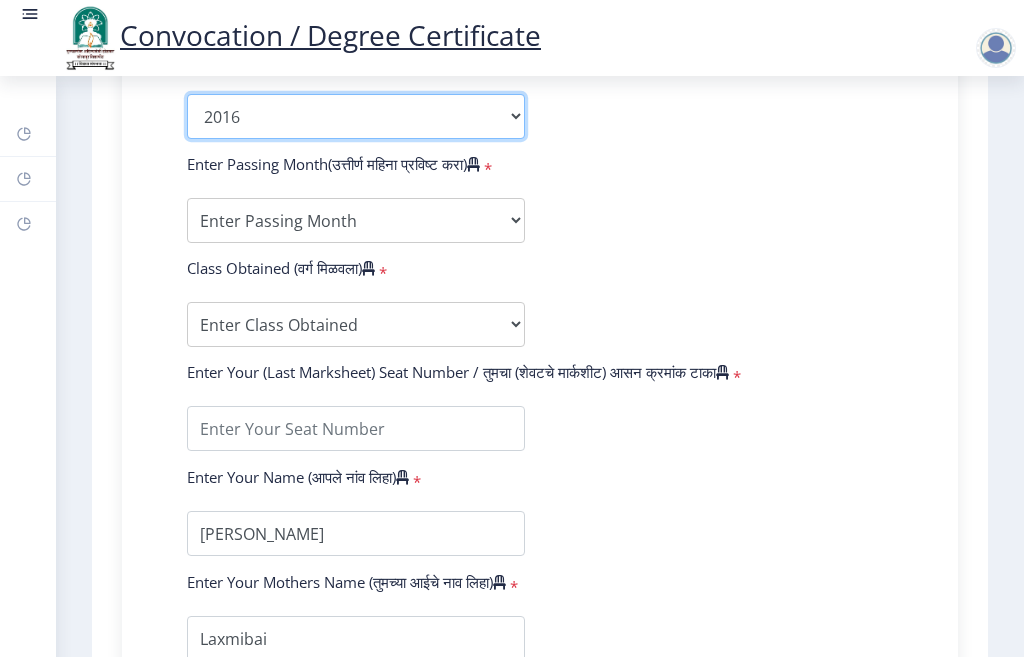 scroll, scrollTop: 1000, scrollLeft: 0, axis: vertical 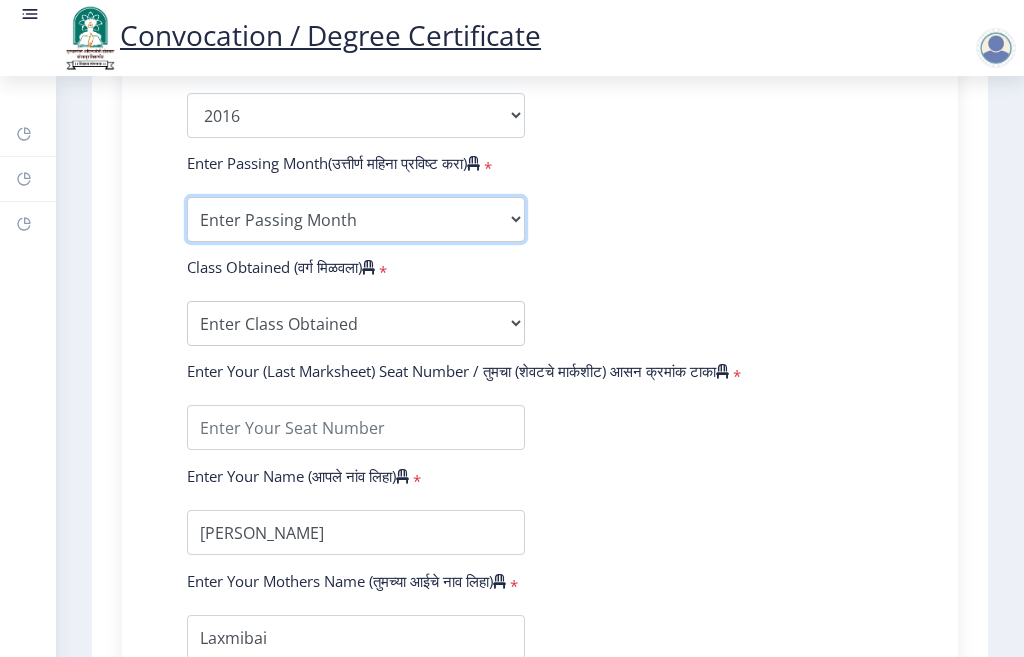 click on "Enter Passing Month March April May October November December" at bounding box center (356, 219) 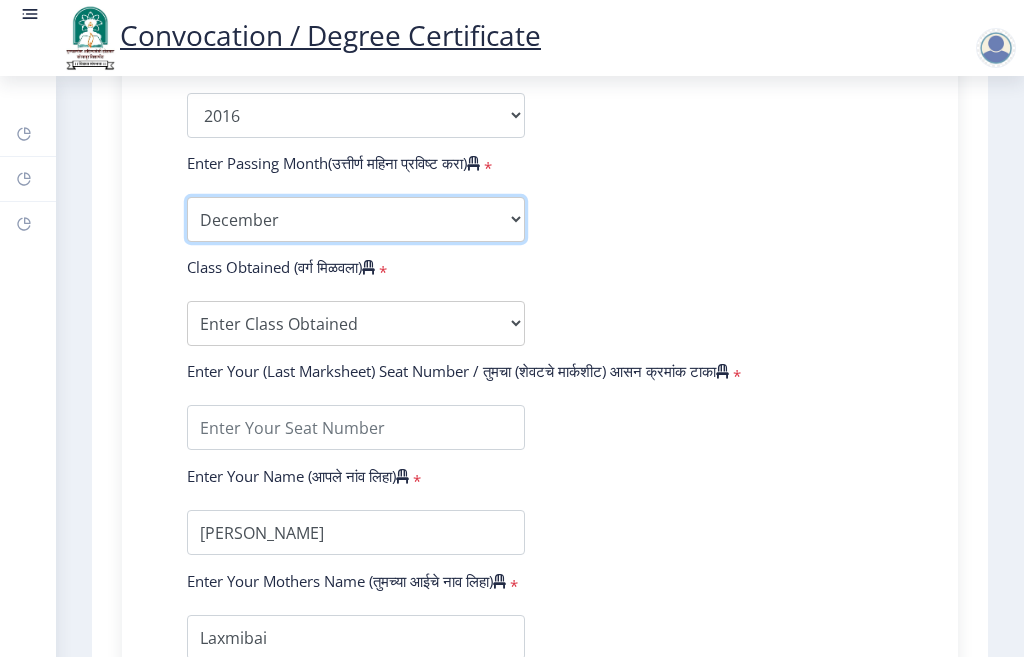 click on "Enter Passing Month March April May October November December" at bounding box center (356, 219) 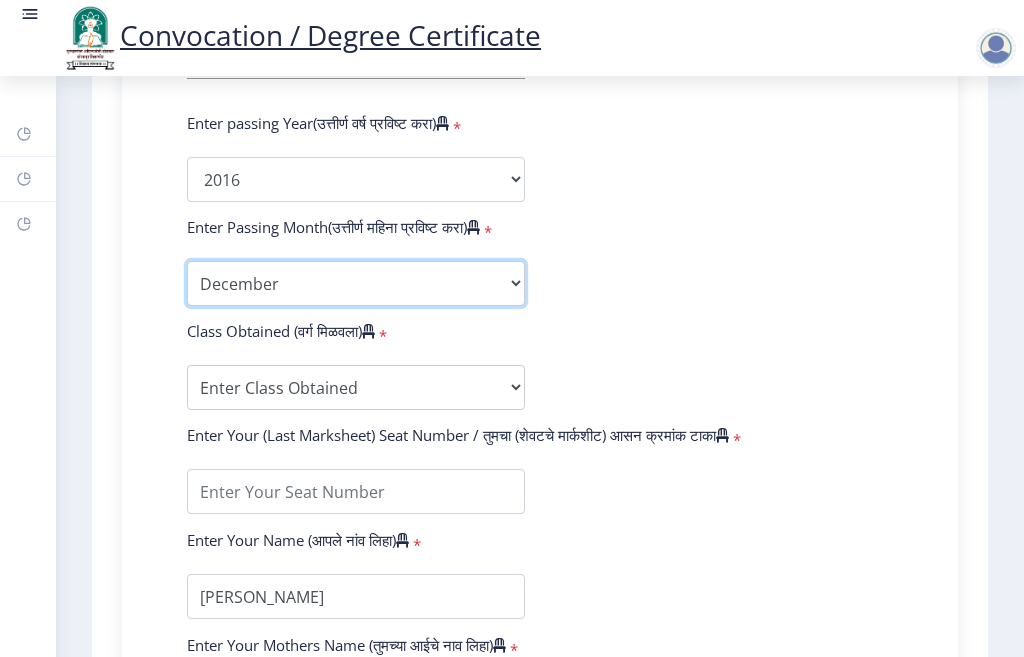 scroll, scrollTop: 900, scrollLeft: 0, axis: vertical 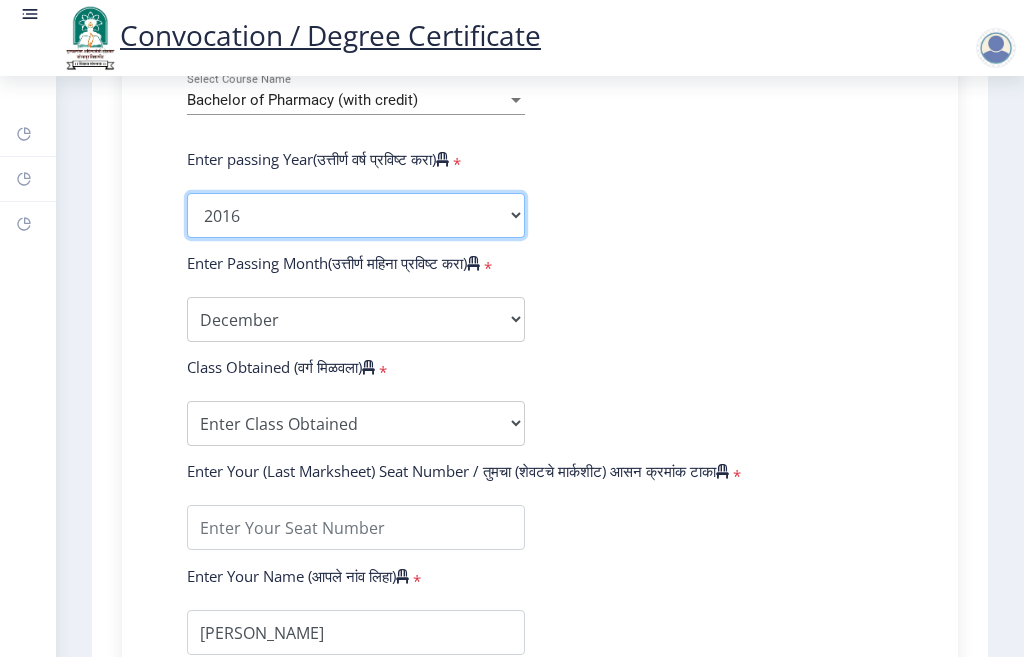 click on "2025   2024   2023   2022   2021   2020   2019   2018   2017   2016   2015   2014   2013   2012   2011   2010   2009   2008   2007   2006   2005   2004   2003   2002   2001   2000   1999   1998   1997   1996   1995   1994   1993   1992   1991   1990   1989   1988   1987   1986   1985   1984   1983   1982   1981   1980   1979   1978   1977   1976" 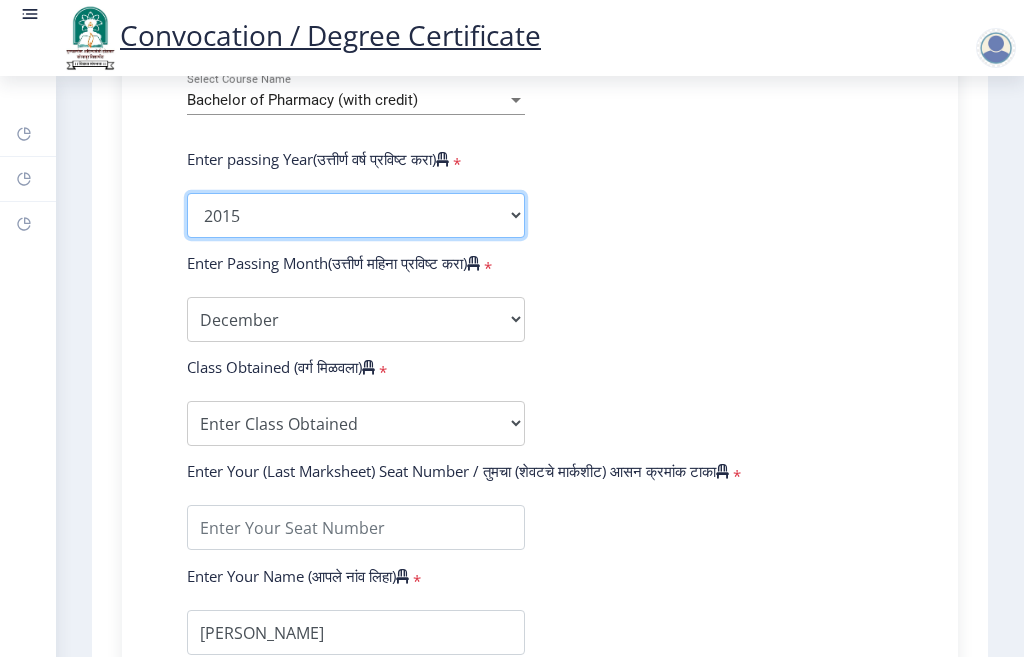 click on "2025   2024   2023   2022   2021   2020   2019   2018   2017   2016   2015   2014   2013   2012   2011   2010   2009   2008   2007   2006   2005   2004   2003   2002   2001   2000   1999   1998   1997   1996   1995   1994   1993   1992   1991   1990   1989   1988   1987   1986   1985   1984   1983   1982   1981   1980   1979   1978   1977   1976" 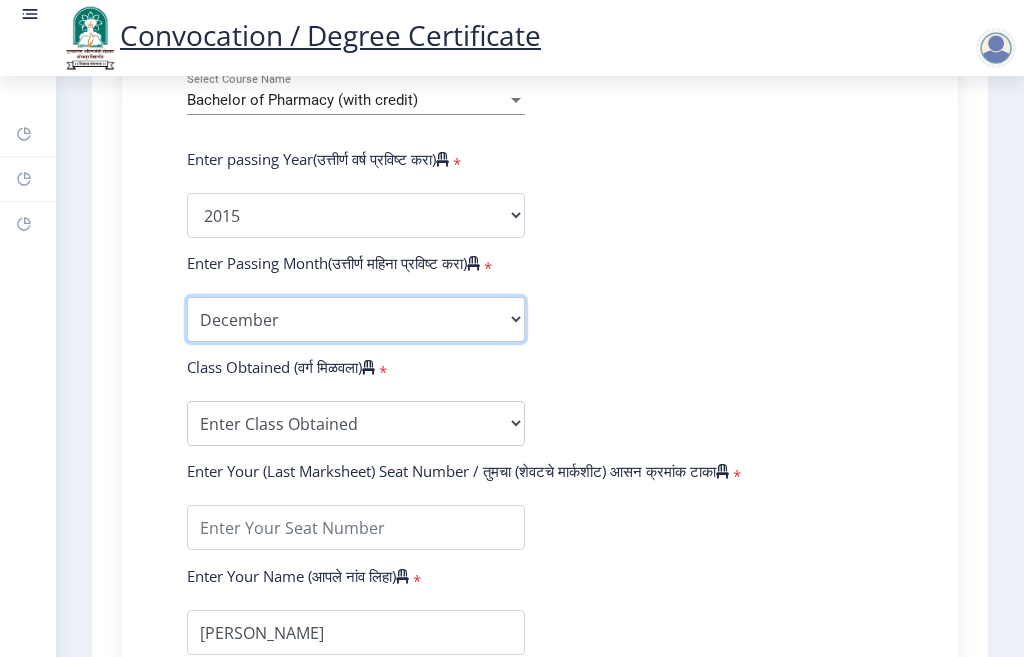 click on "Enter Passing Month March April May October November December" at bounding box center [356, 319] 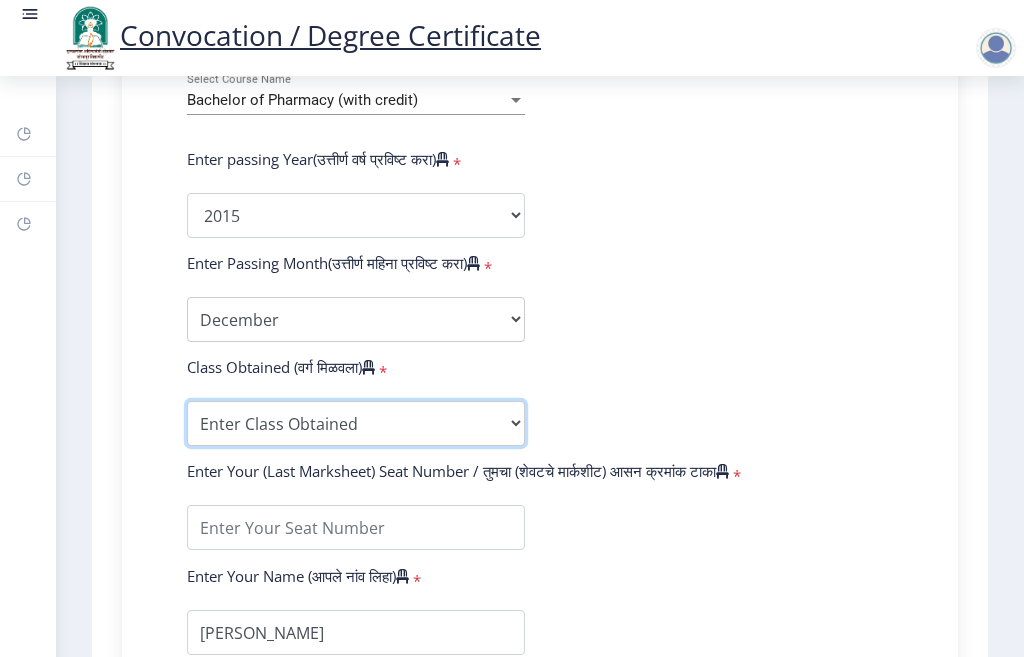 click on "Enter Class Obtained FIRST CLASS WITH DISTINCTION FIRST CLASS HIGHER SECOND CLASS SECOND CLASS PASS CLASS Grade O Grade A+ Grade A Grade B+ Grade B Grade C+ Grade C Grade D Grade E" at bounding box center [356, 423] 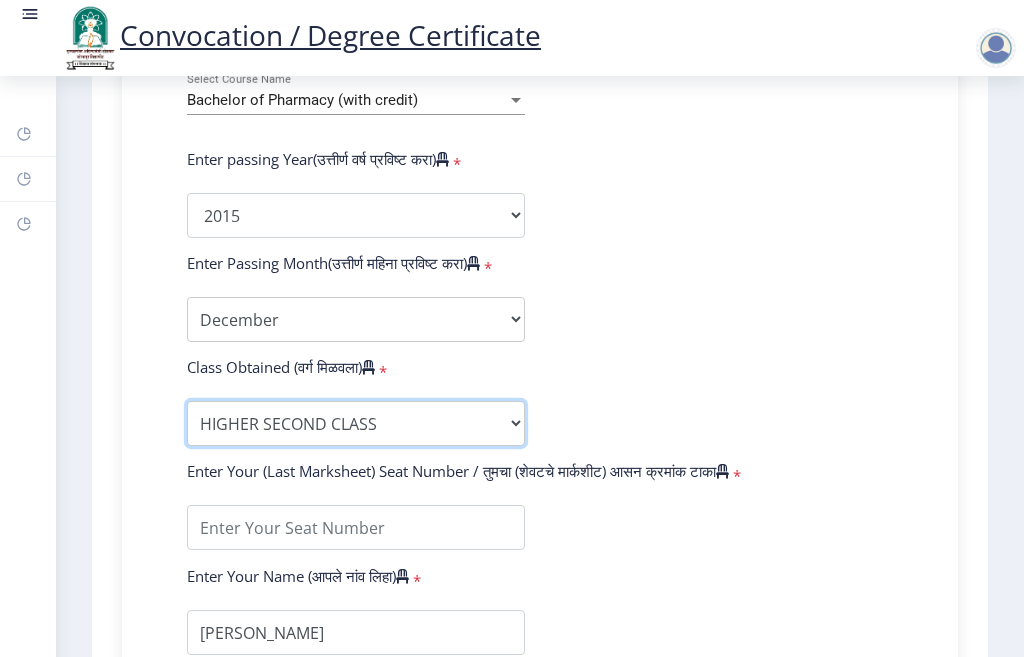 click on "Enter Class Obtained FIRST CLASS WITH DISTINCTION FIRST CLASS HIGHER SECOND CLASS SECOND CLASS PASS CLASS Grade O Grade A+ Grade A Grade B+ Grade B Grade C+ Grade C Grade D Grade E" at bounding box center (356, 423) 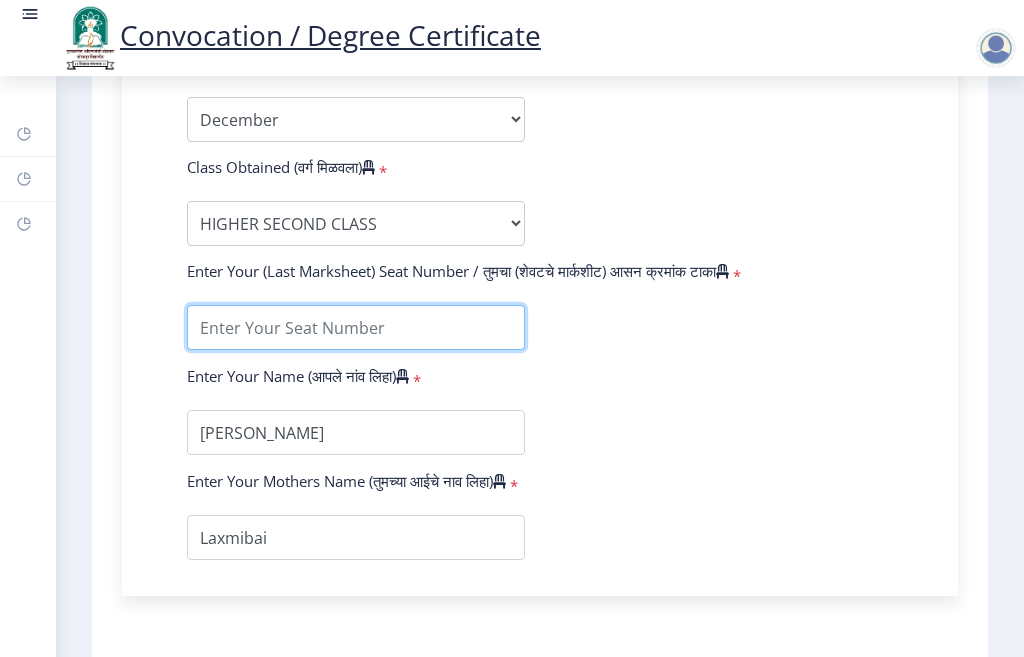 click at bounding box center (356, 327) 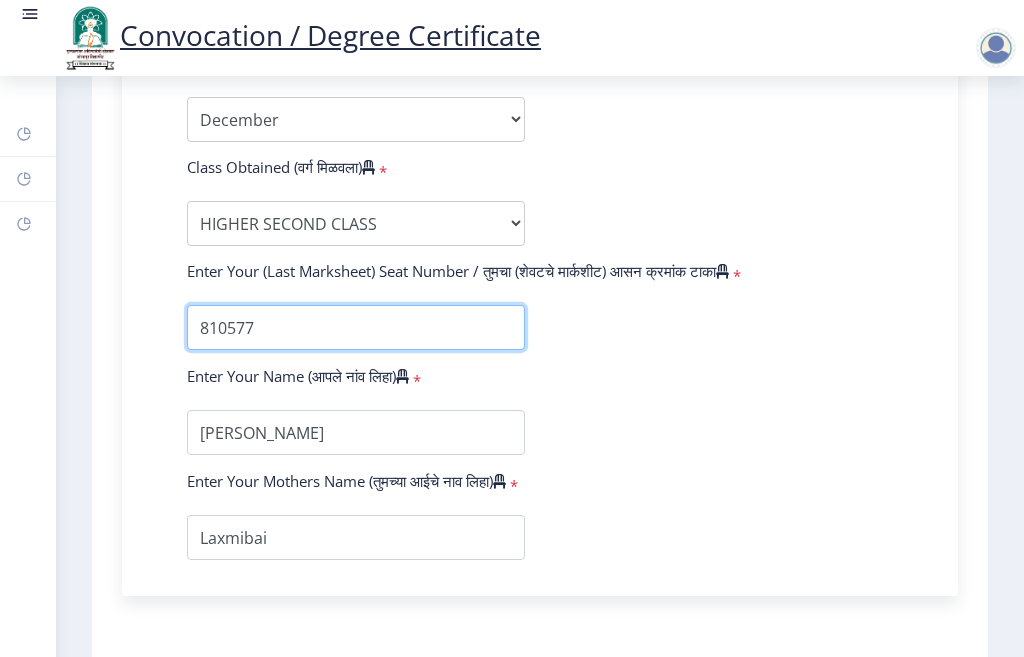 type on "810577" 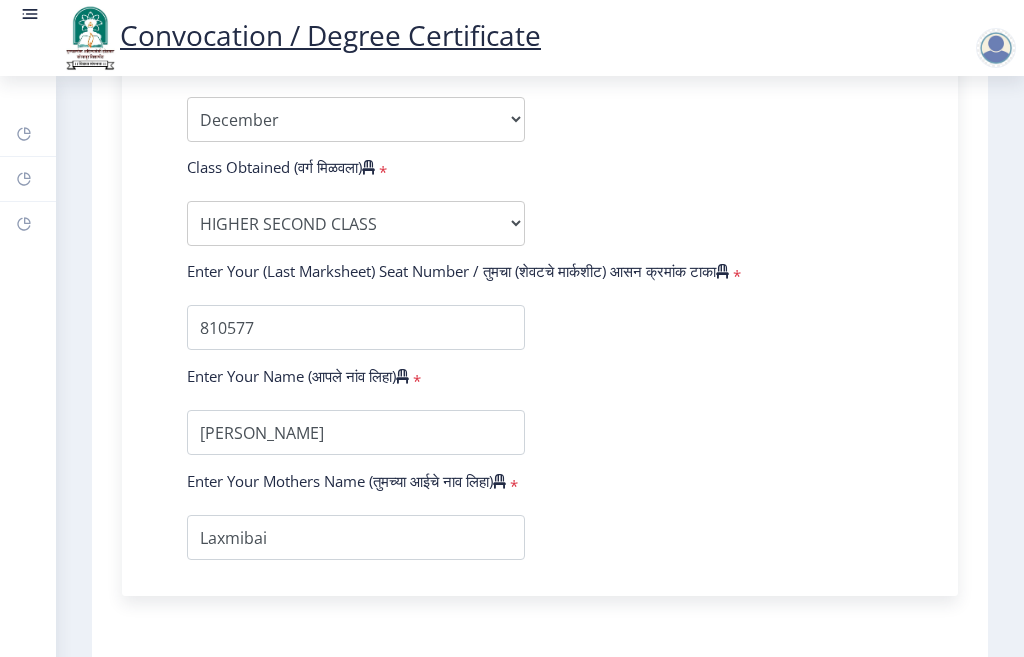 click on "Enter Your PRN Number (तुमचा पीआरएन (कायम नोंदणी क्रमांक) एंटर करा)   * Student Type (विद्यार्थी प्रकार)    * Select Student Type Regular External College Name(कॉलेजचे नाव)   * Sahyadri college of Pharmacy Select College Name Course Name(अभ्यासक्रमाचे नाव)   * Bachelor of Pharmacy (with credit) Select Course Name Enter passing Year(उत्तीर्ण वर्ष प्रविष्ट करा)   *  2025   2024   2023   2022   2021   2020   2019   2018   2017   2016   2015   2014   2013   2012   2011   2010   2009   2008   2007   2006   2005   2004   2003   2002   2001   2000   1999   1998   1997   1996   1995   1994   1993   1992   1991   1990   1989   1988   1987   1986   1985   1984   1983   1982   1981   1980   1979   1978   1977   1976  * Enter Passing Month March April May October November December * Enter Class Obtained PASS CLASS" 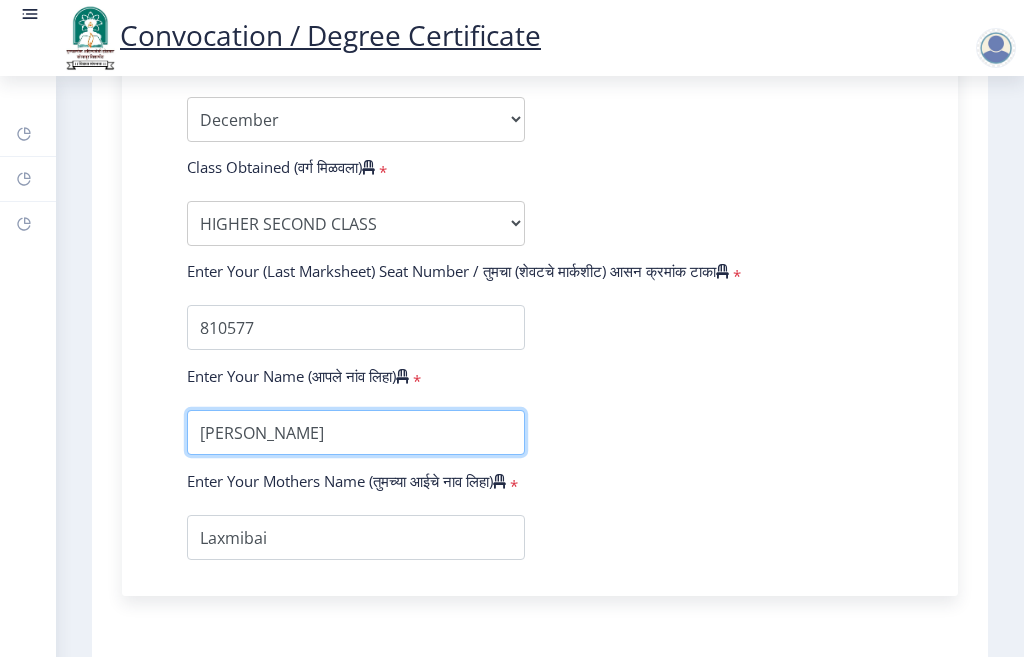 click at bounding box center [356, 432] 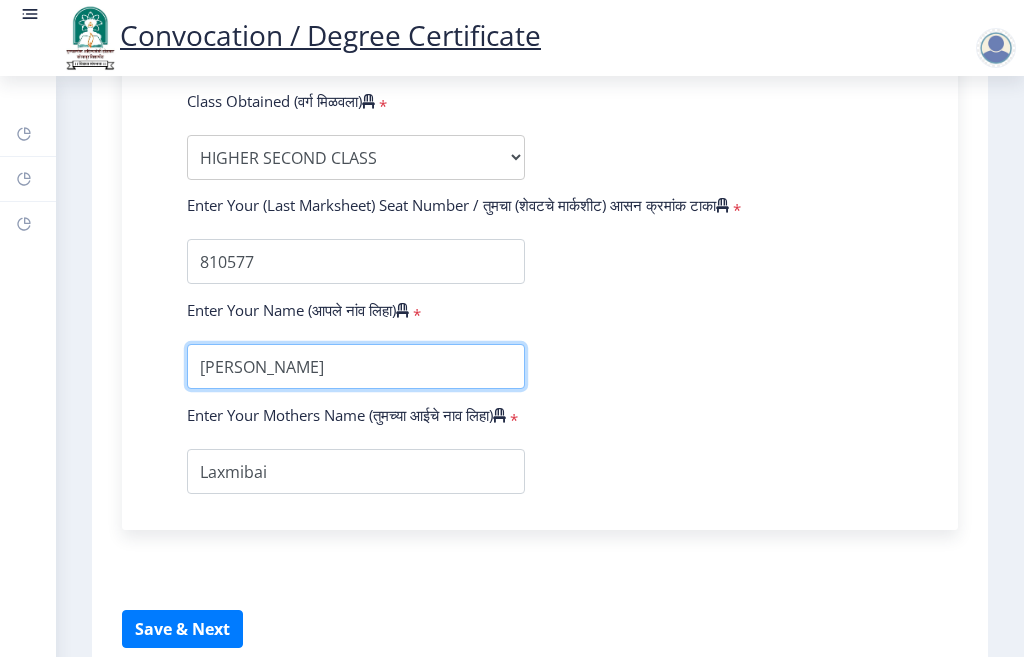 scroll, scrollTop: 1300, scrollLeft: 0, axis: vertical 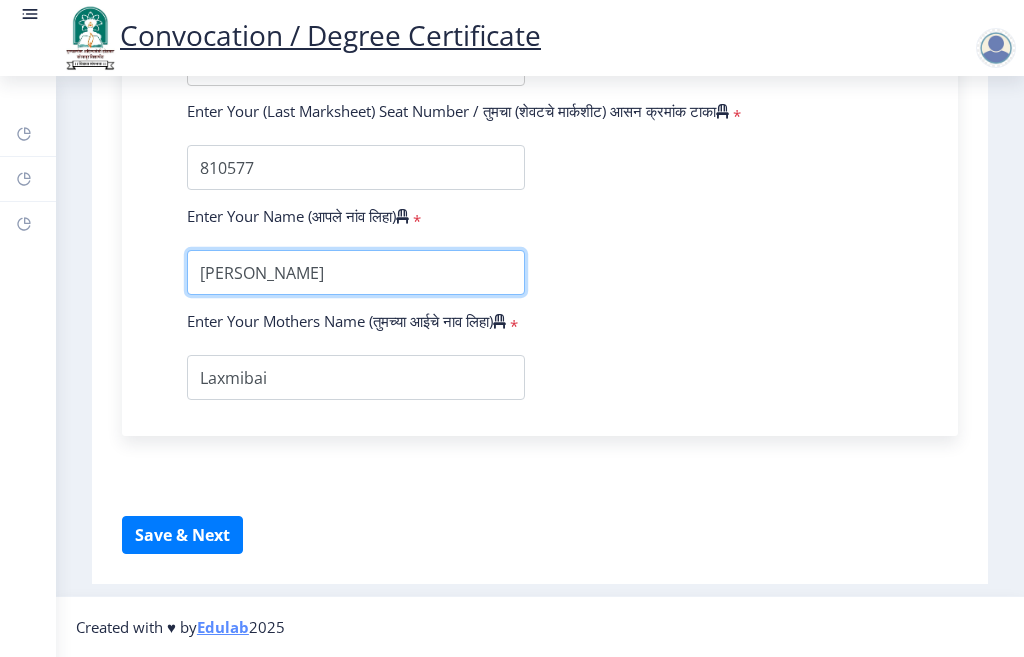 type on "[PERSON_NAME]" 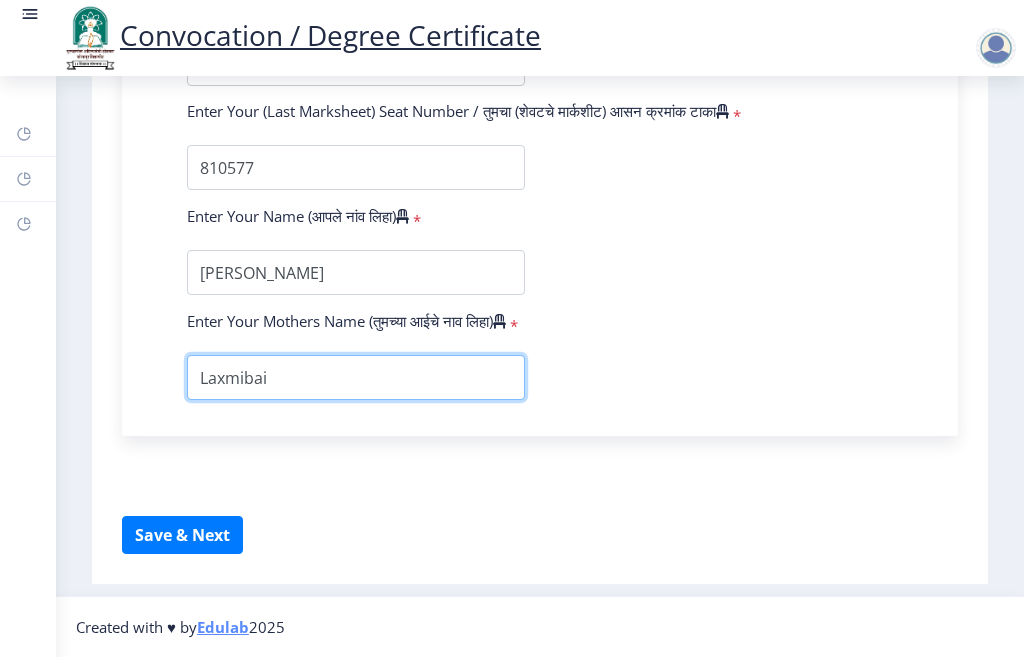 click at bounding box center [356, 377] 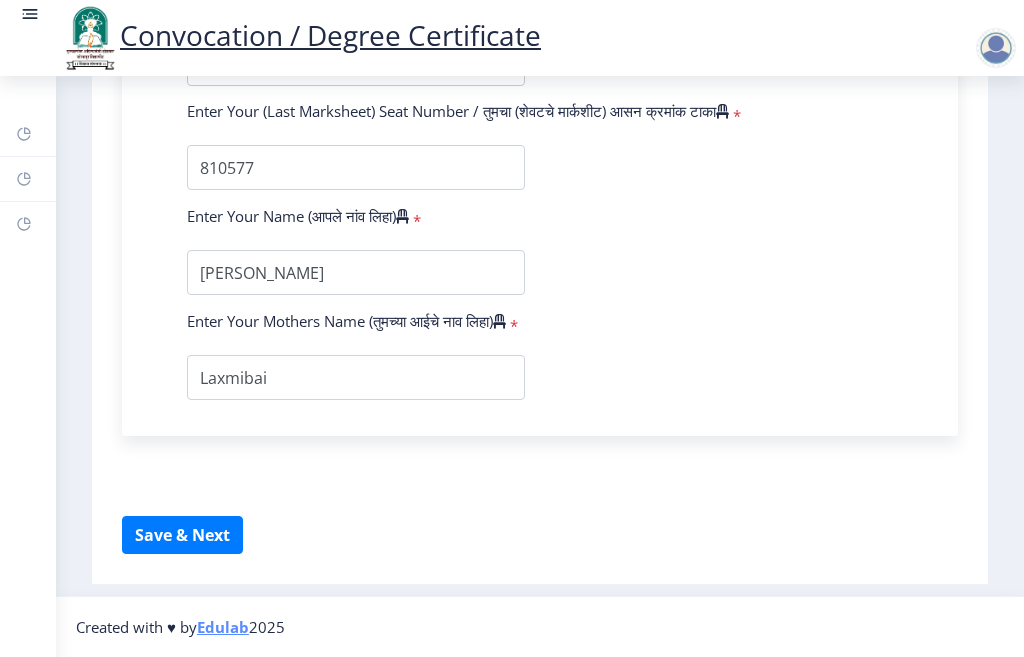 click on "Instructions (सूचना) 1. पदवी प्रमाणपत्रासाठी शैक्षणिक तपशील चरणावर, तुम्हाला तुमच्या अंतिम पदवी दीक्षांत प्रमाणपत्रासाठी तुमचे तपशील सबमिट करणे आवश्यक आहे.   2. तुम्ही ज्या कोर्ससाठी पदवी प्रमाणपत्रासाठी अर्ज करत आहात त्या अभ्यासक्रमाच्या नवीनतम जारी केलेल्या मार्कशीटवर आधारित तुमचे सर्व तपशील भरणे आवश्यक आहे.  Email Us on   [EMAIL_ADDRESS][DOMAIN_NAME] Education Details   Enter Your PRN Number (तुमचा पीआरएन (कायम नोंदणी क्रमांक) एंटर करा)   * * Regular * *" 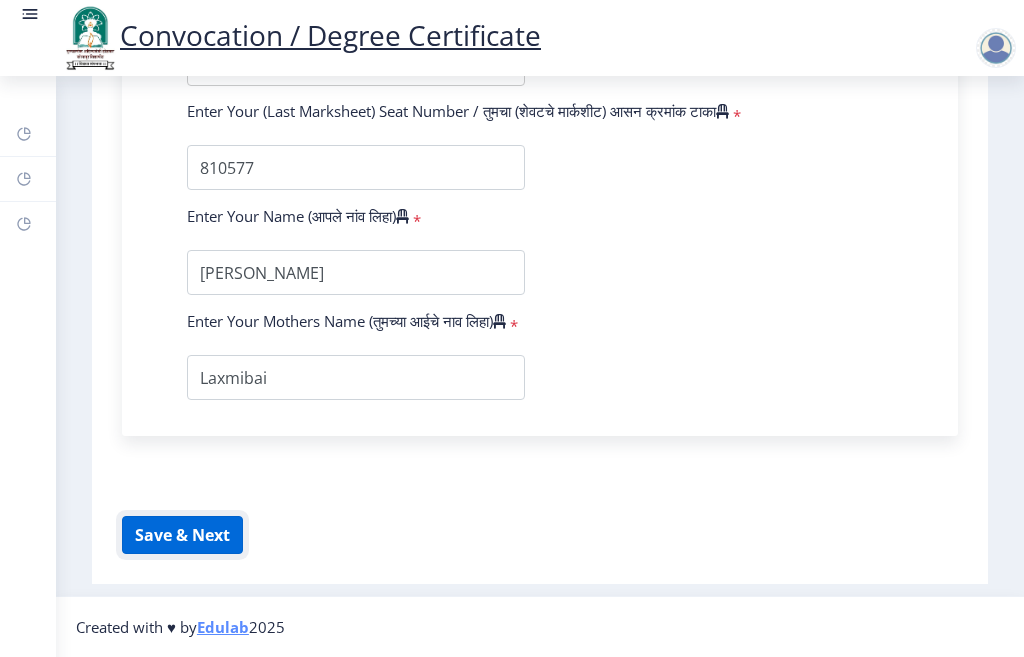 click on "Save & Next" 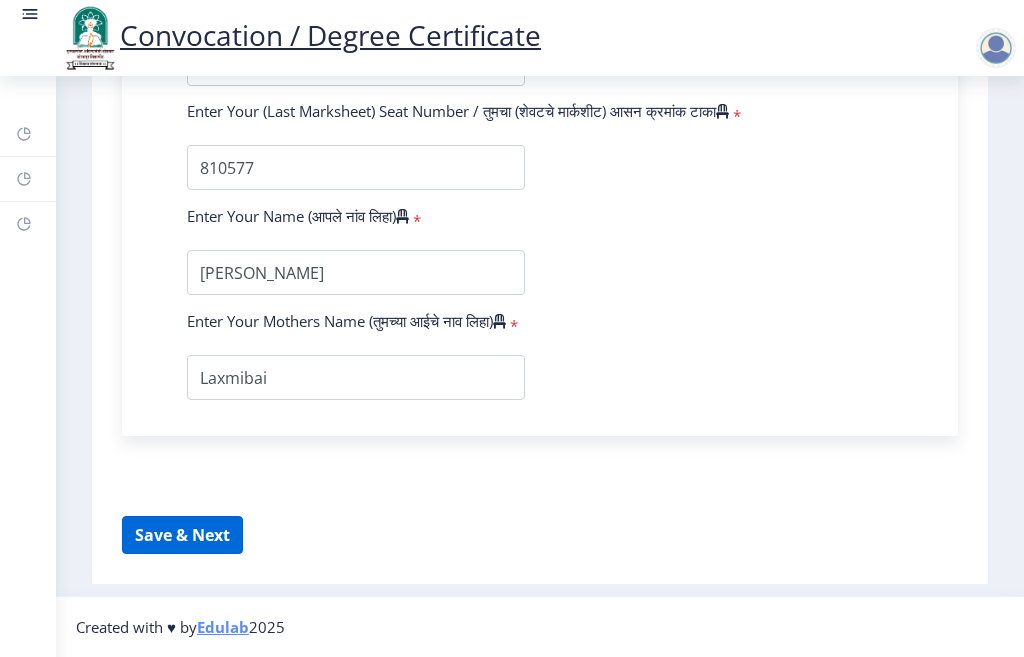 select 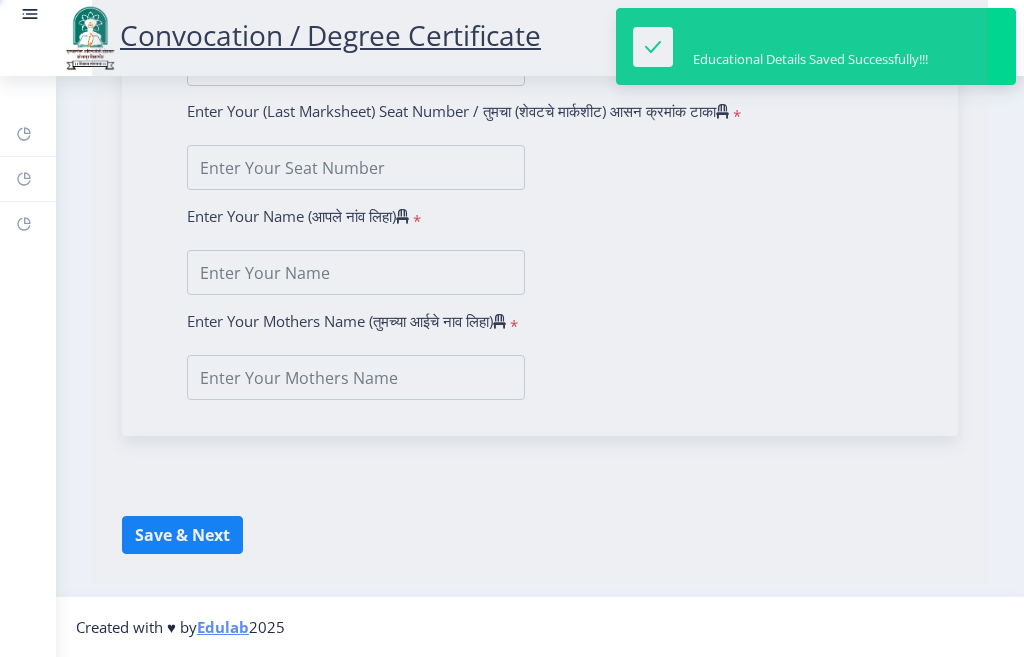 scroll, scrollTop: 0, scrollLeft: 0, axis: both 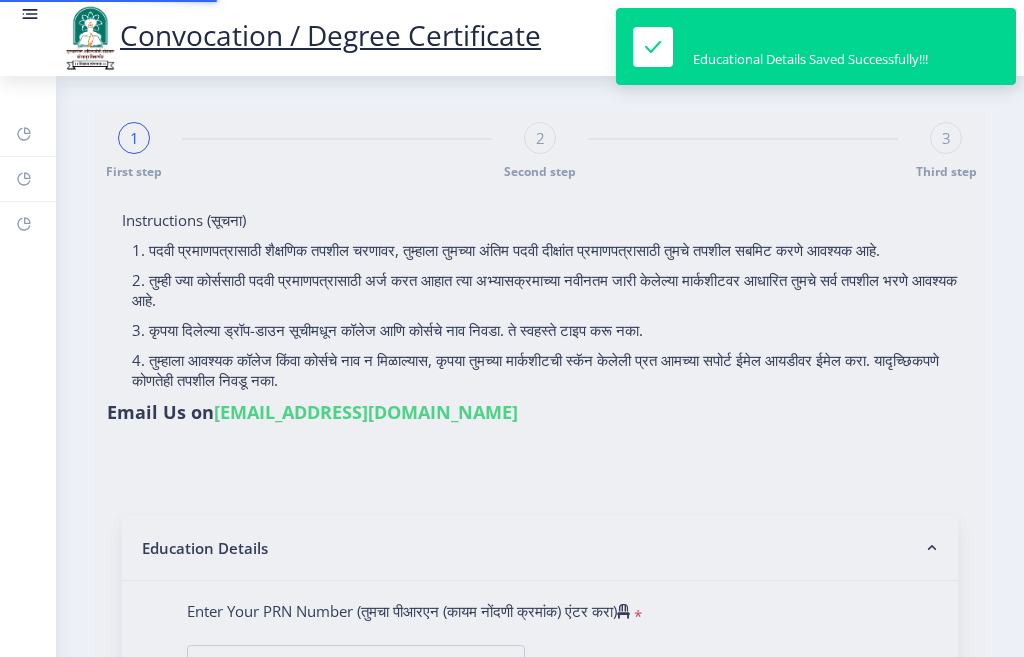 type on "[PERSON_NAME]" 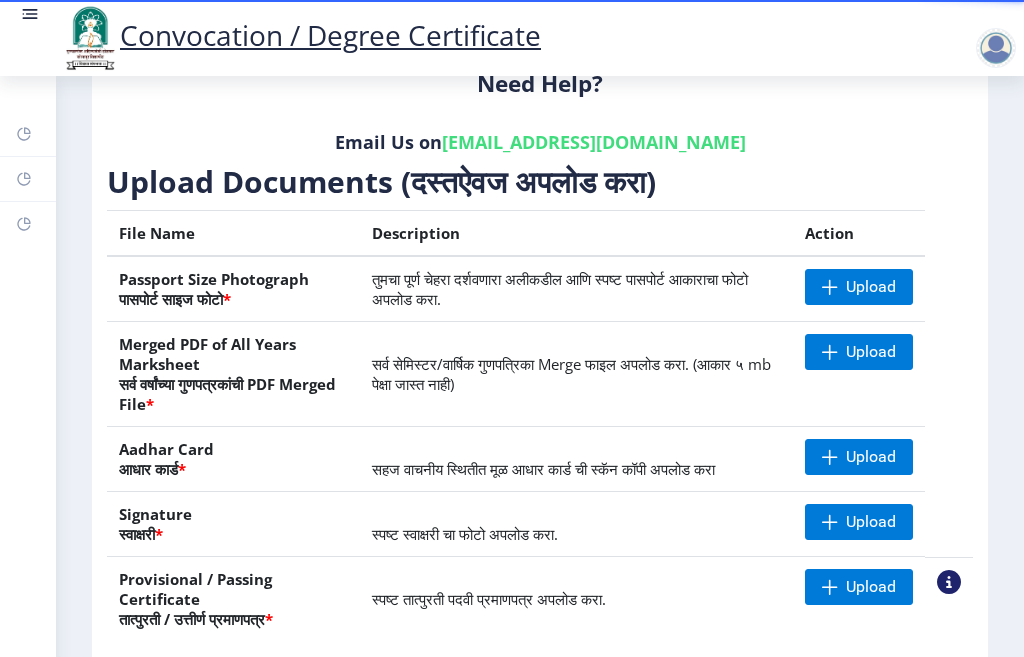 scroll, scrollTop: 400, scrollLeft: 0, axis: vertical 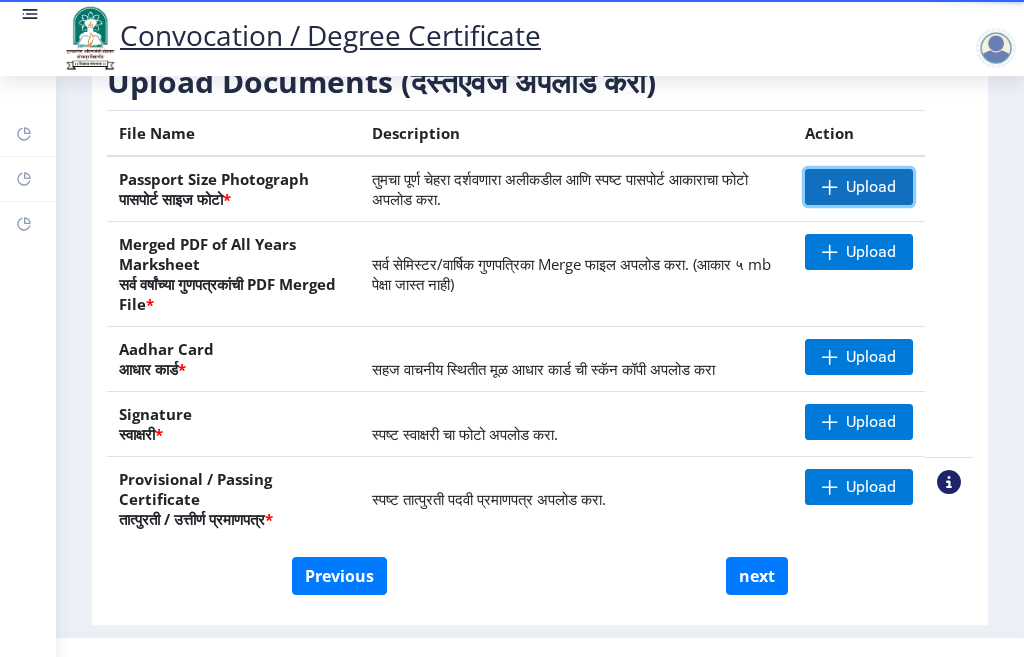 click on "Upload" 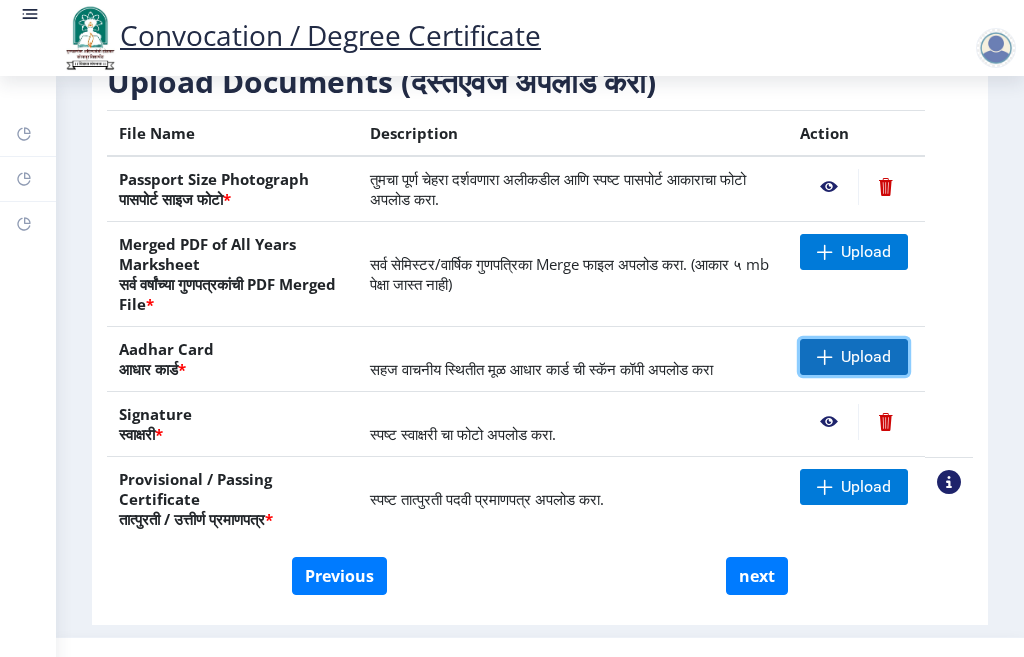 click 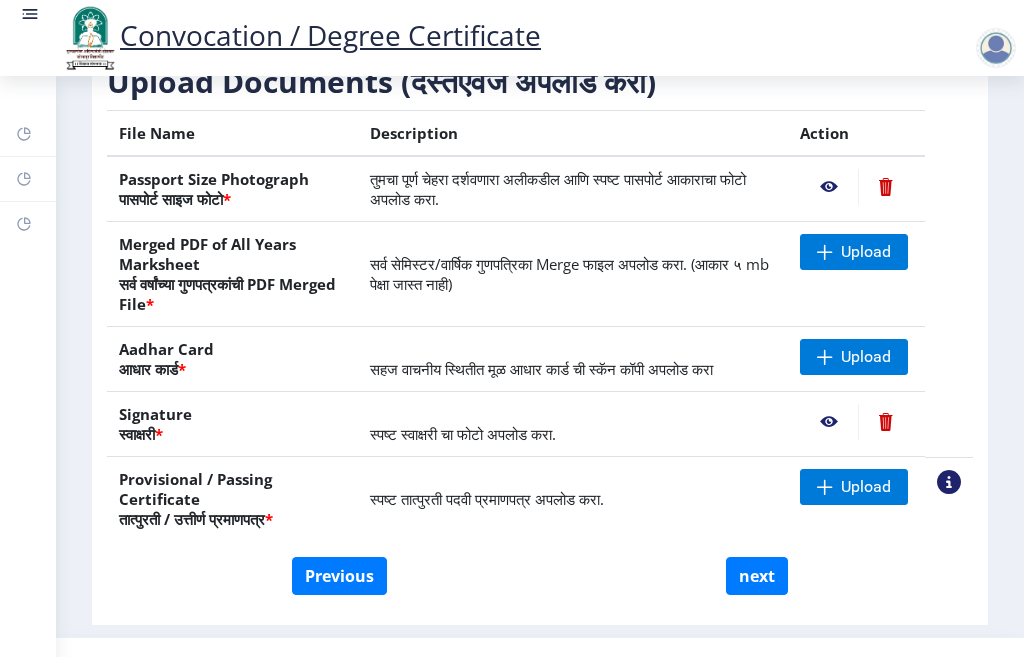 click on "First step 2 Second step 3 Third step Instructions (सूचना) 1. कृपया लक्षात घ्या की तुम्हाला मूळ दस्तऐवजांच्या स्कॅन केलेल्या प्रती योग्य स्वरूपात आणि सरळ स्थितीत अपलोड कराव्या लागतील.  2. प्रत्येक दस्तऐवज स्वतंत्रपणे एक एक करून अपलोड करा आणि कृपया लक्षात ठेवा कि फाइलचा आकार 5MB (35mm X 45mm) पेक्षा जास्त नसावा. (दस्तऐवज एकाच फाईलमध्ये विलीन करू नका.)  Need Help? Email Us on   [EMAIL_ADDRESS][DOMAIN_NAME]  Upload Documents (दस्तऐवज अपलोड करा)  File Name Description Action Passport Size Photograph  * Merged PDF of All Years Marksheet  * * *" 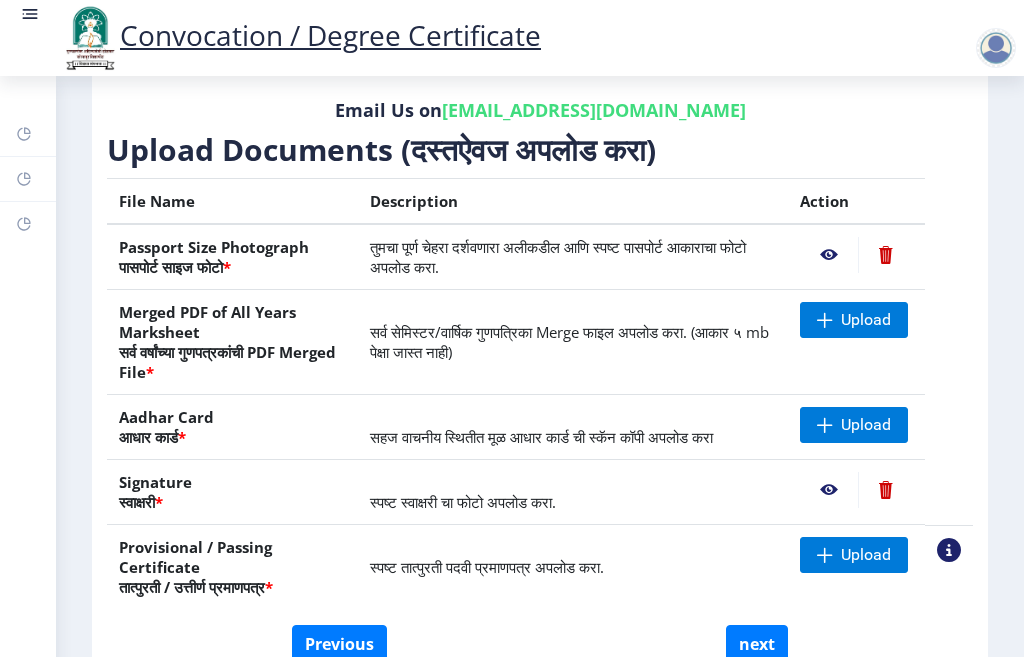 scroll, scrollTop: 400, scrollLeft: 0, axis: vertical 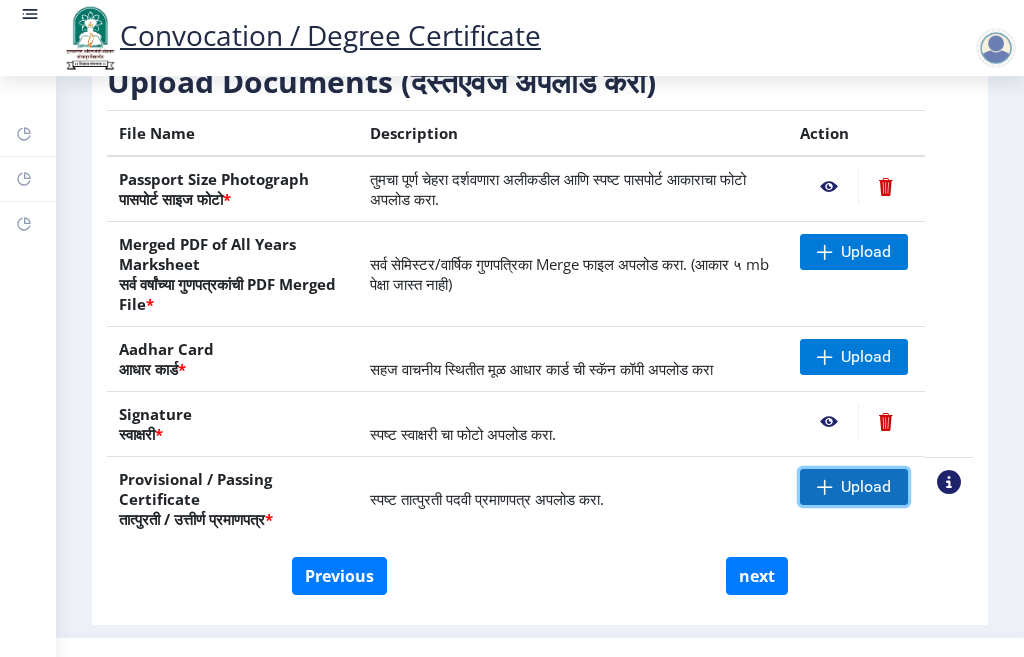 click on "Upload" 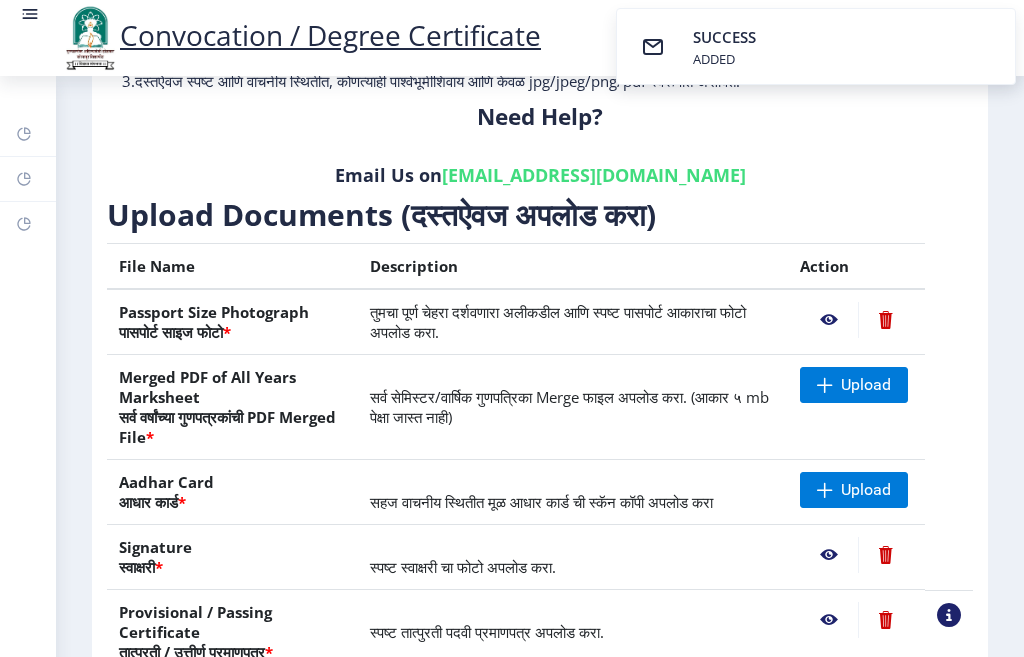 scroll, scrollTop: 100, scrollLeft: 0, axis: vertical 